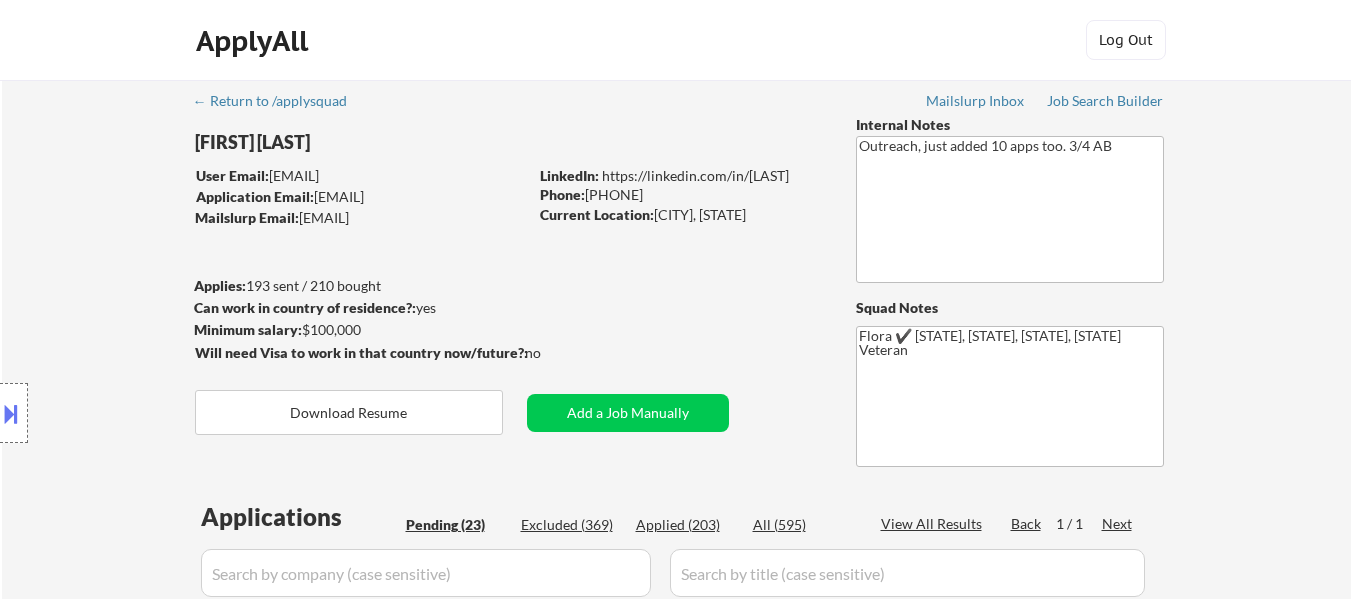 select on ""pending"" 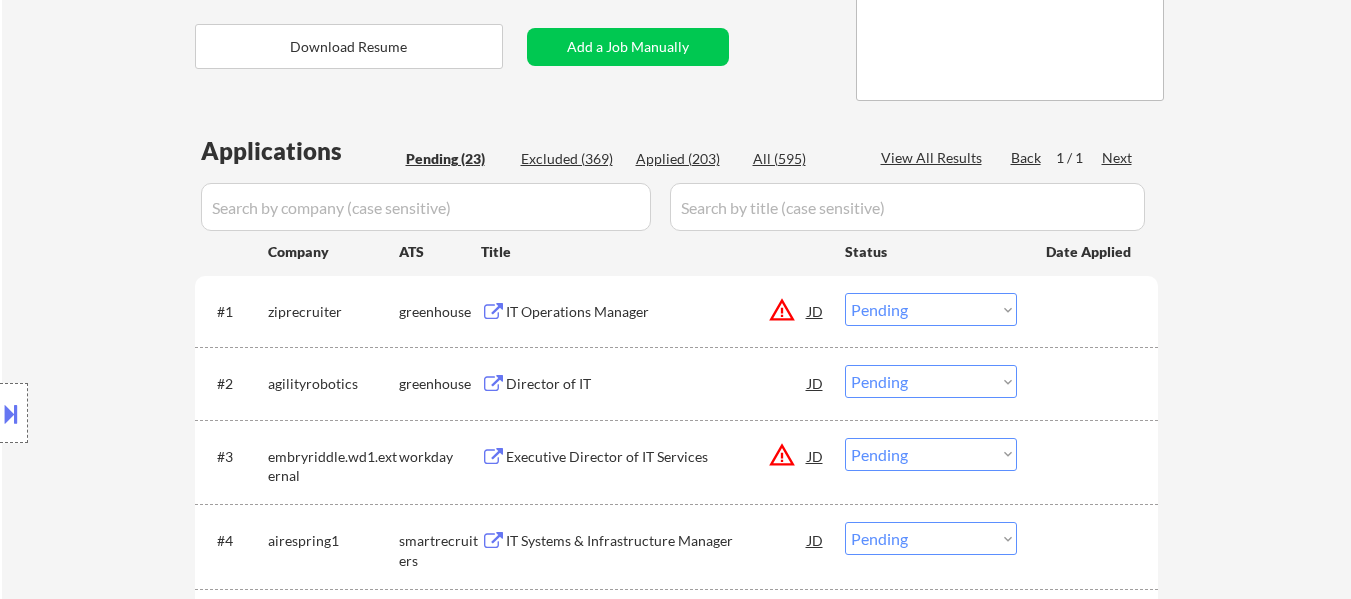 scroll, scrollTop: 400, scrollLeft: 0, axis: vertical 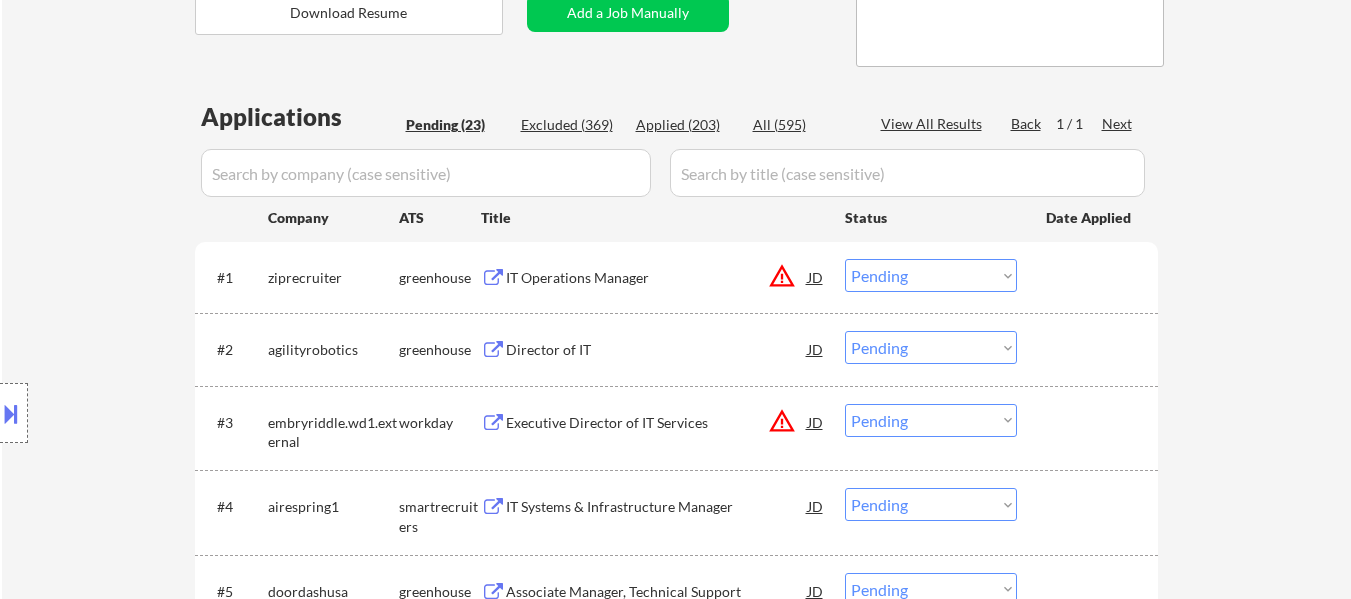 click on "IT Operations Manager" at bounding box center (657, 278) 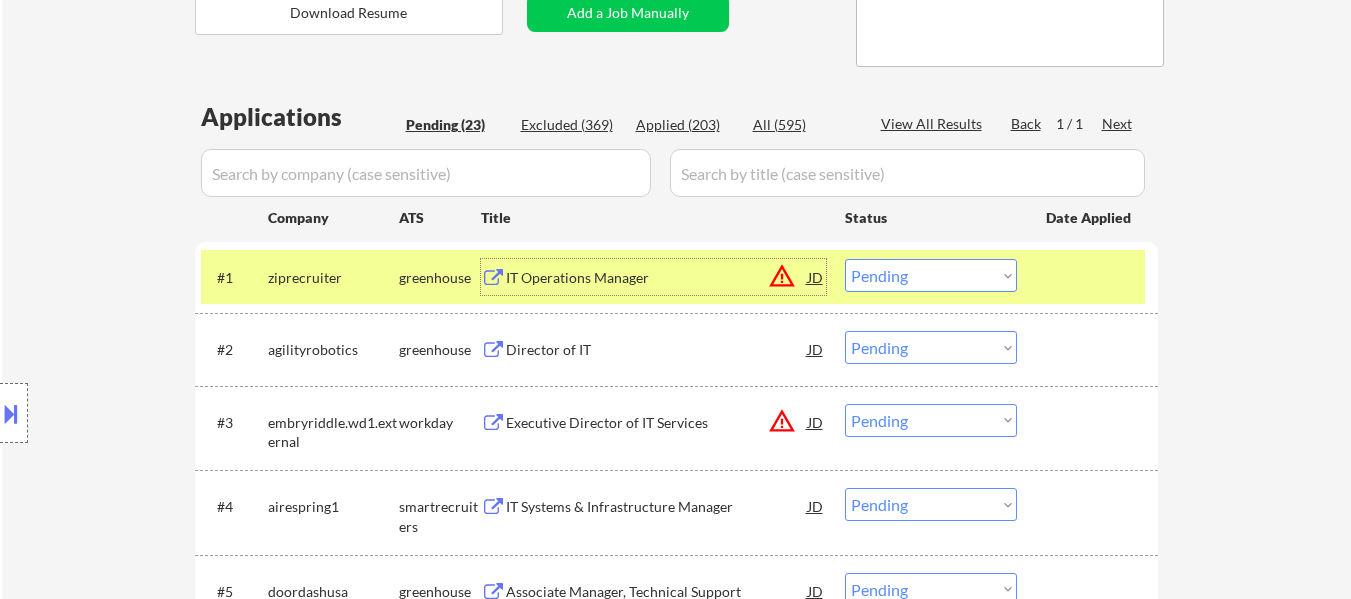 click on "Director of IT" at bounding box center (657, 350) 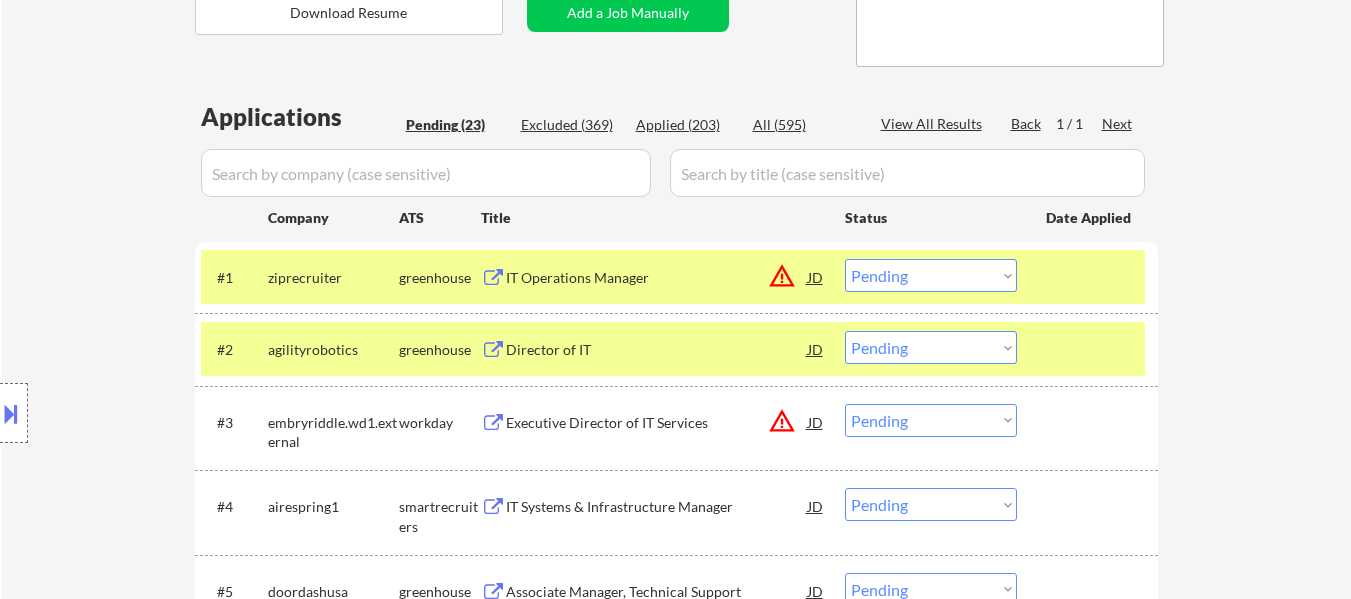 click on "Location Inclusions:" at bounding box center [179, 413] 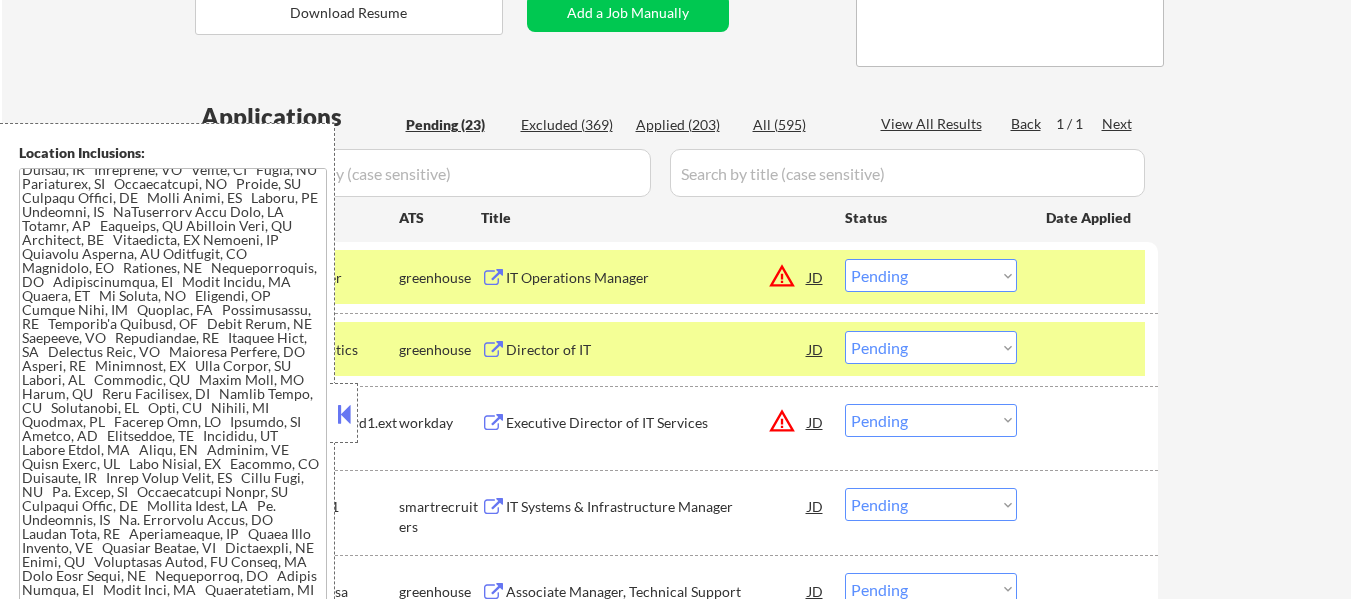 scroll, scrollTop: 708, scrollLeft: 0, axis: vertical 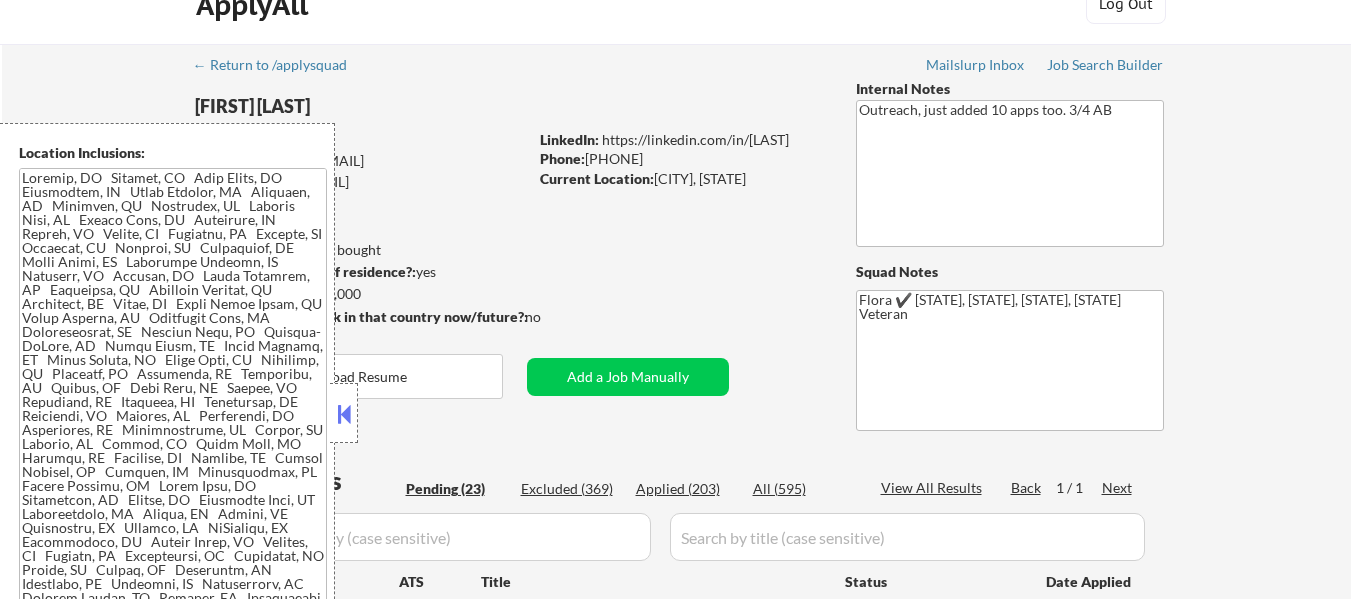 click at bounding box center (344, 414) 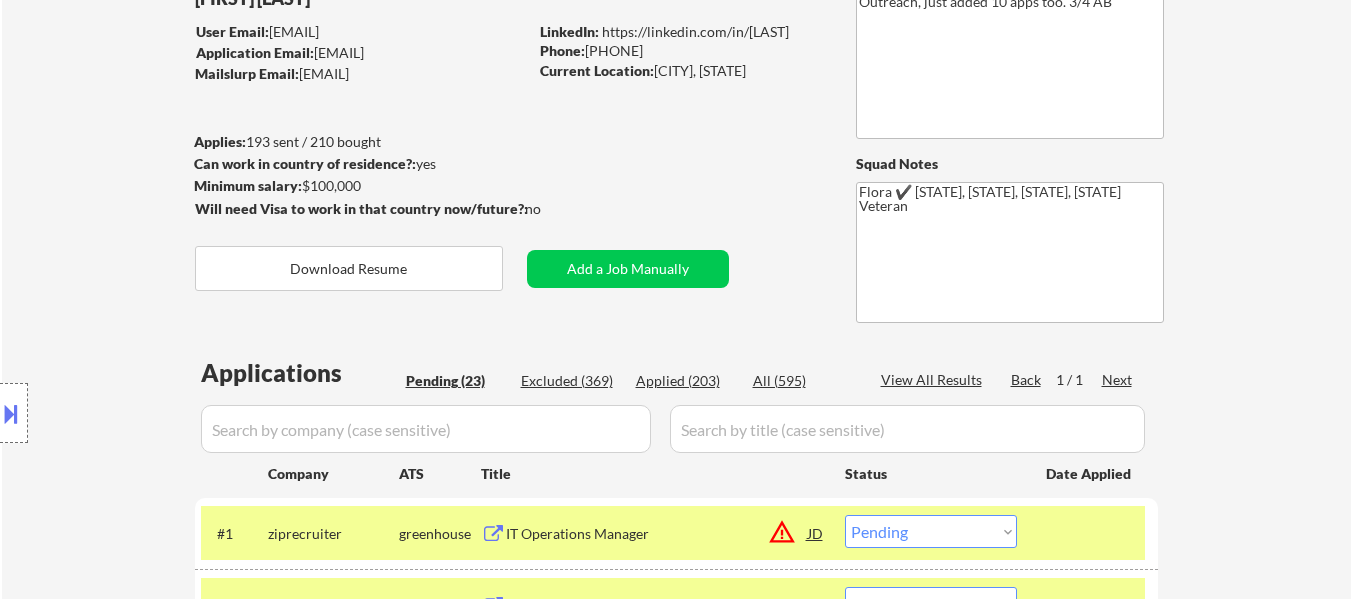 scroll, scrollTop: 336, scrollLeft: 0, axis: vertical 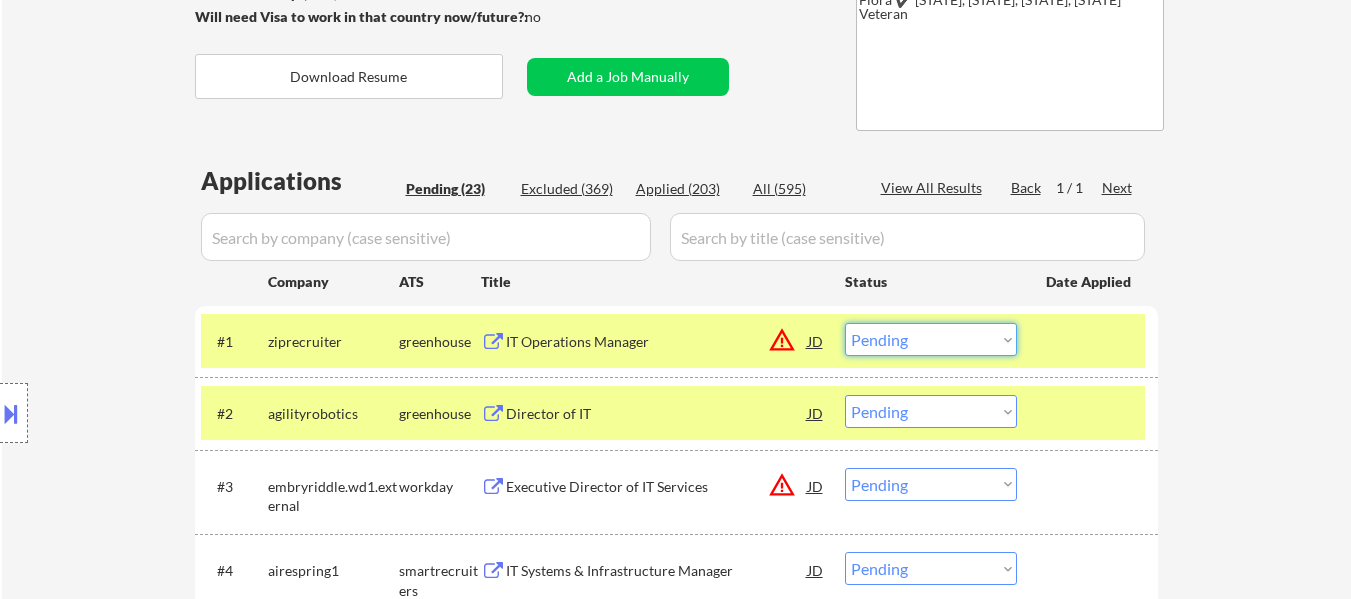 click on "Choose an option... Pending Applied Excluded (Questions) Excluded (Expired) Excluded (Location) Excluded (Bad Match) Excluded (Blocklist) Excluded (Salary) Excluded (Other)" at bounding box center [931, 339] 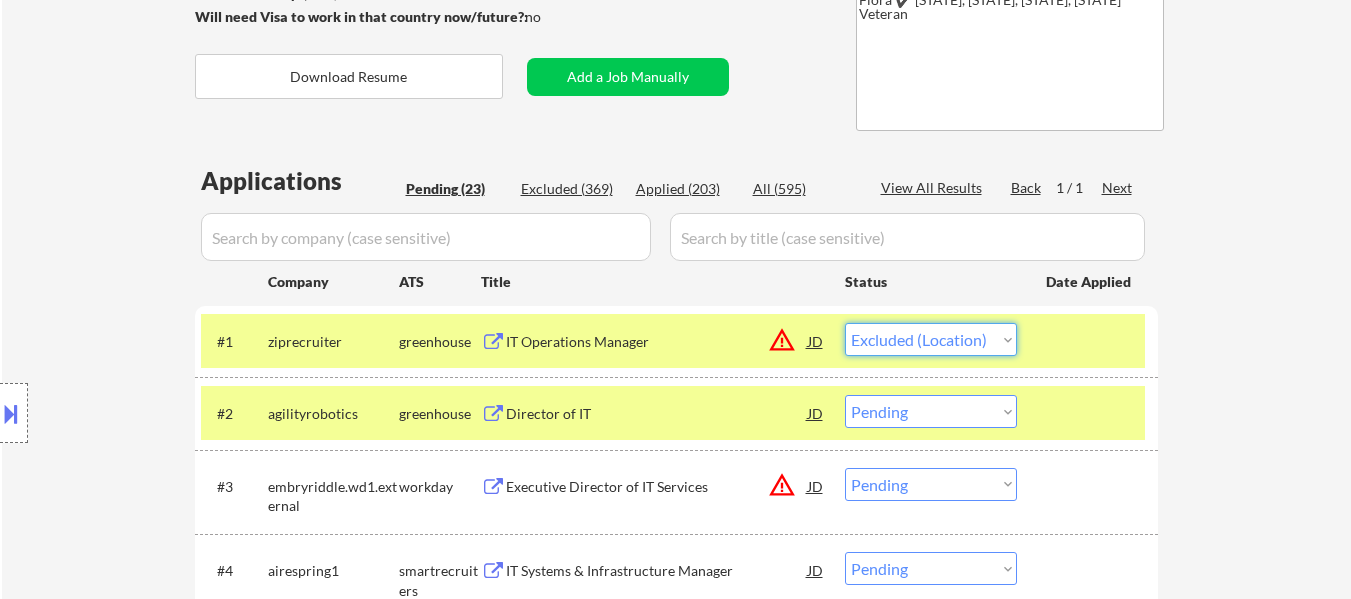click on "Choose an option... Pending Applied Excluded (Questions) Excluded (Expired) Excluded (Location) Excluded (Bad Match) Excluded (Blocklist) Excluded (Salary) Excluded (Other)" at bounding box center (931, 339) 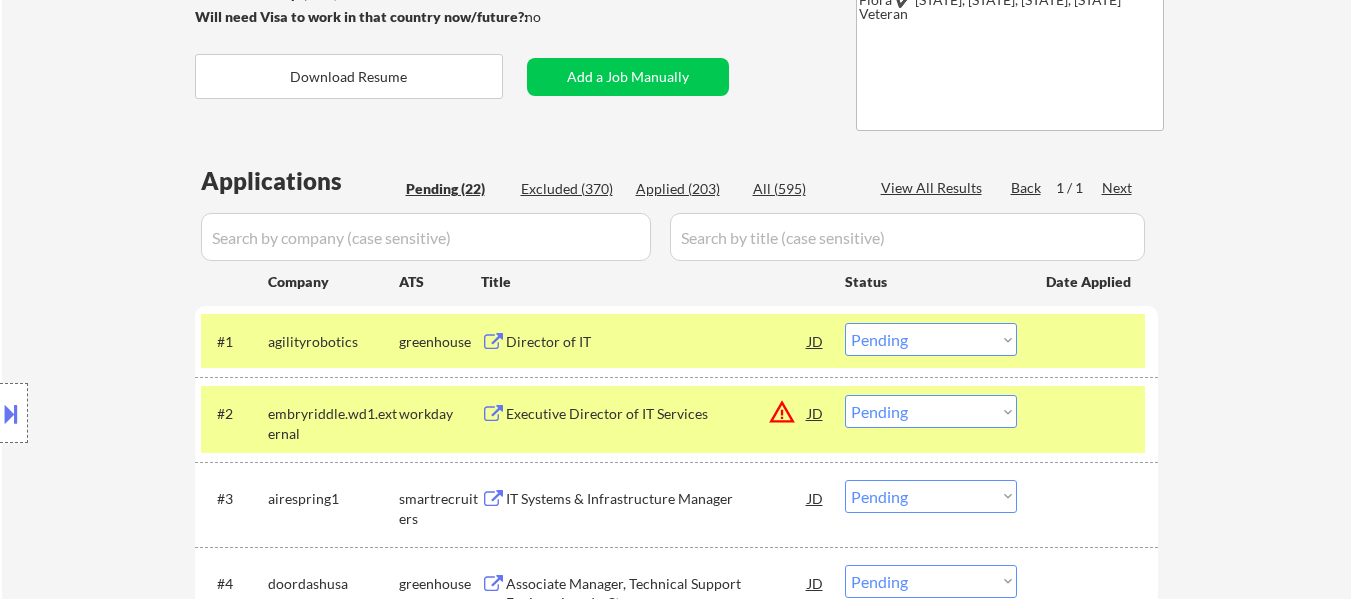 click on "Choose an option... Pending Applied Excluded (Questions) Excluded (Expired) Excluded (Location) Excluded (Bad Match) Excluded (Blocklist) Excluded (Salary) Excluded (Other)" at bounding box center [931, 339] 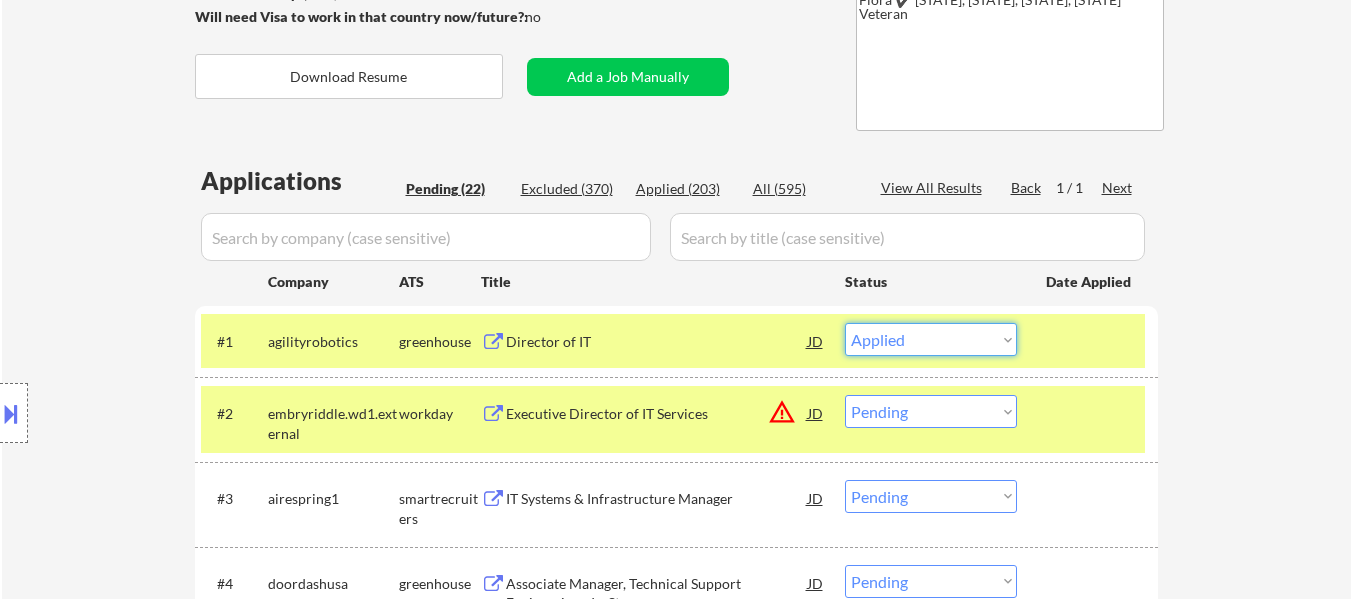 click on "Choose an option... Pending Applied Excluded (Questions) Excluded (Expired) Excluded (Location) Excluded (Bad Match) Excluded (Blocklist) Excluded (Salary) Excluded (Other)" at bounding box center (931, 339) 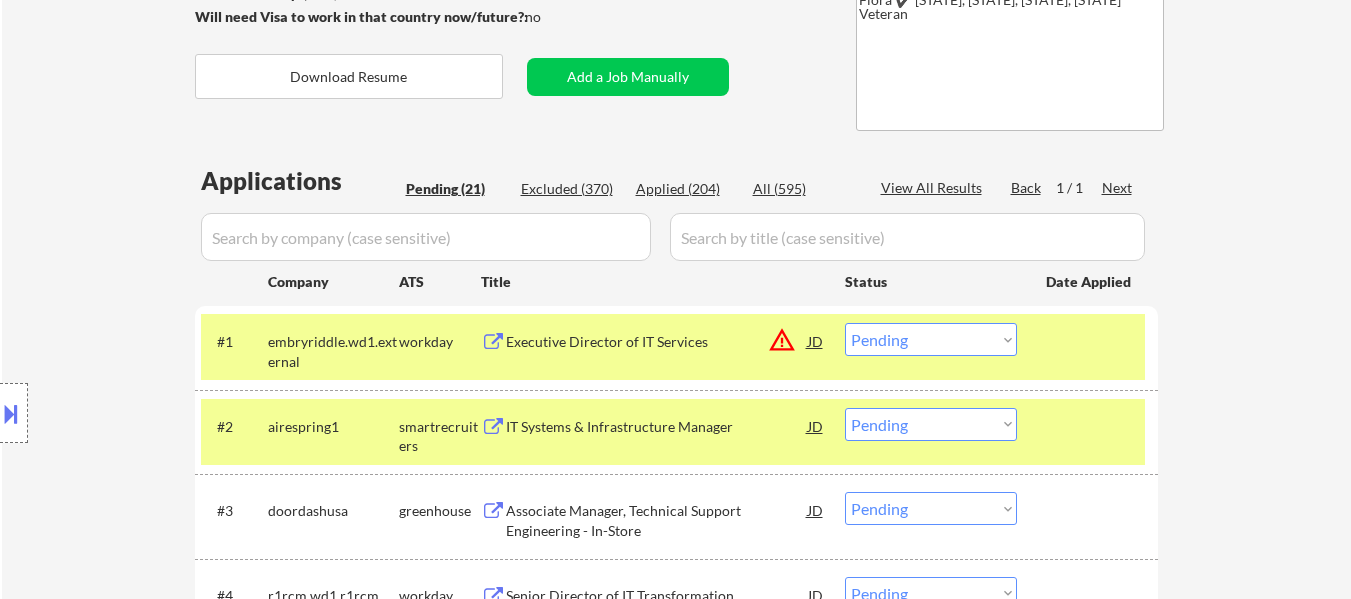 click on "← Return to /applysquad Mailslurp Inbox Job Search Builder [FIRST] [LAST] User Email:  [EMAIL] Application Email:  [EMAIL] Mailslurp Email:  [EMAIL] LinkedIn:   https://linkedin.com/in/[LAST]
Phone:  [PHONE] Current Location:  [CITY], [STATE] Applies:  193 sent / 210 bought Internal Notes Outreach, just added 10 apps too. 3/4 AB Can work in country of residence?:  yes Squad Notes Minimum salary:  $100,000 Will need Visa to work in that country now/future?:   no Download Resume Add a Job Manually Flora ✔️ GA, TN, FL, TX Veteran Applications Pending (21) Excluded (370) Applied (204) All (595) View All Results Back 1 / 1
Next Company ATS Title Status Date Applied #1 embryriddle.wd1.external workday Executive Director of IT Services JD warning_amber Choose an option... Pending Applied Excluded (Questions) Excluded (Expired) Excluded (Location) Excluded (Bad Match) Excluded (Blocklist) Excluded (Salary) Excluded (Other) success #2 airespring1 JD Pending #3" at bounding box center [676, 913] 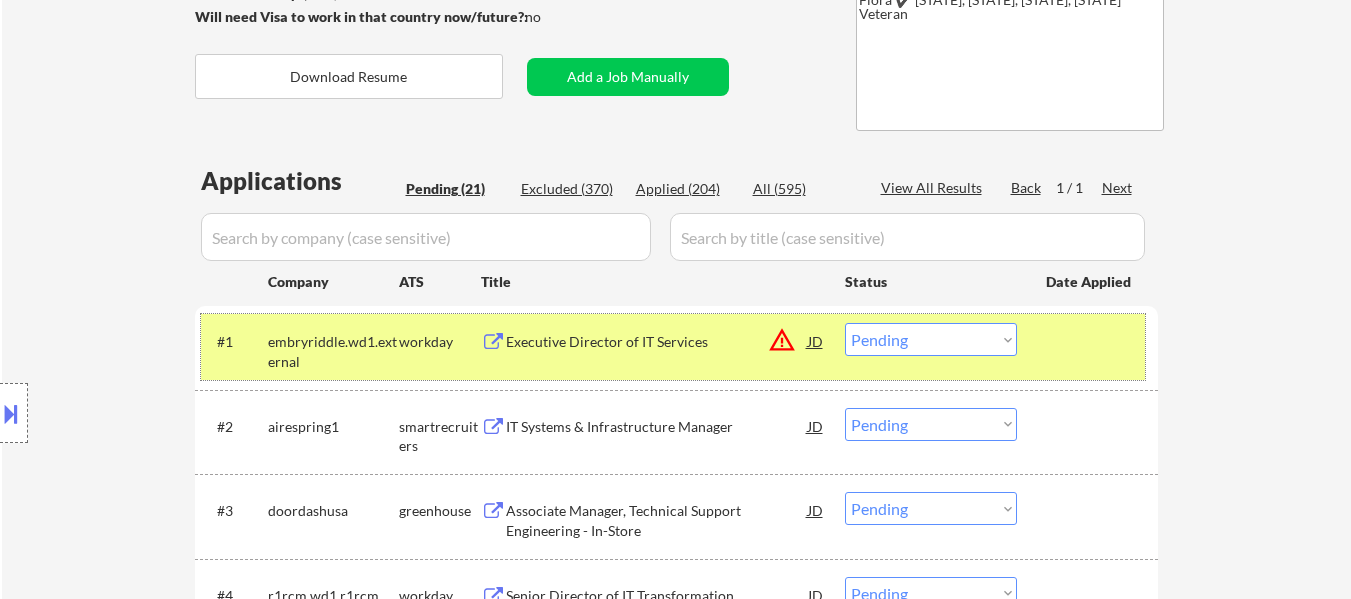 click at bounding box center (1090, 341) 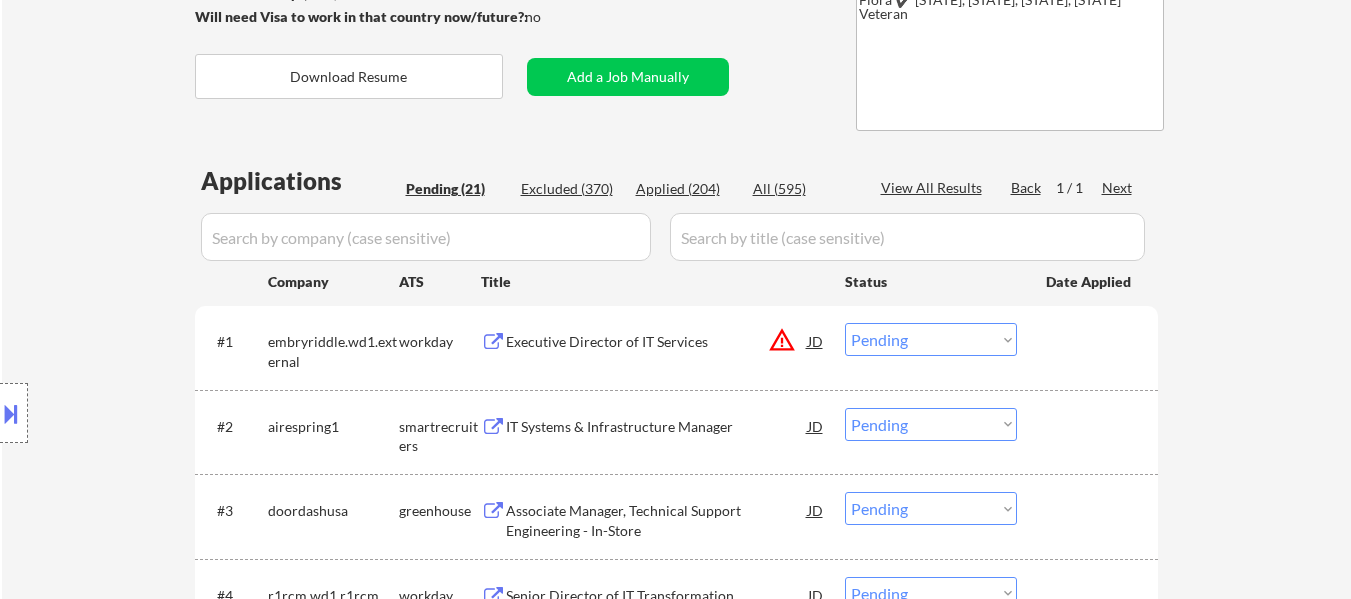 drag, startPoint x: 595, startPoint y: 334, endPoint x: 608, endPoint y: 334, distance: 13 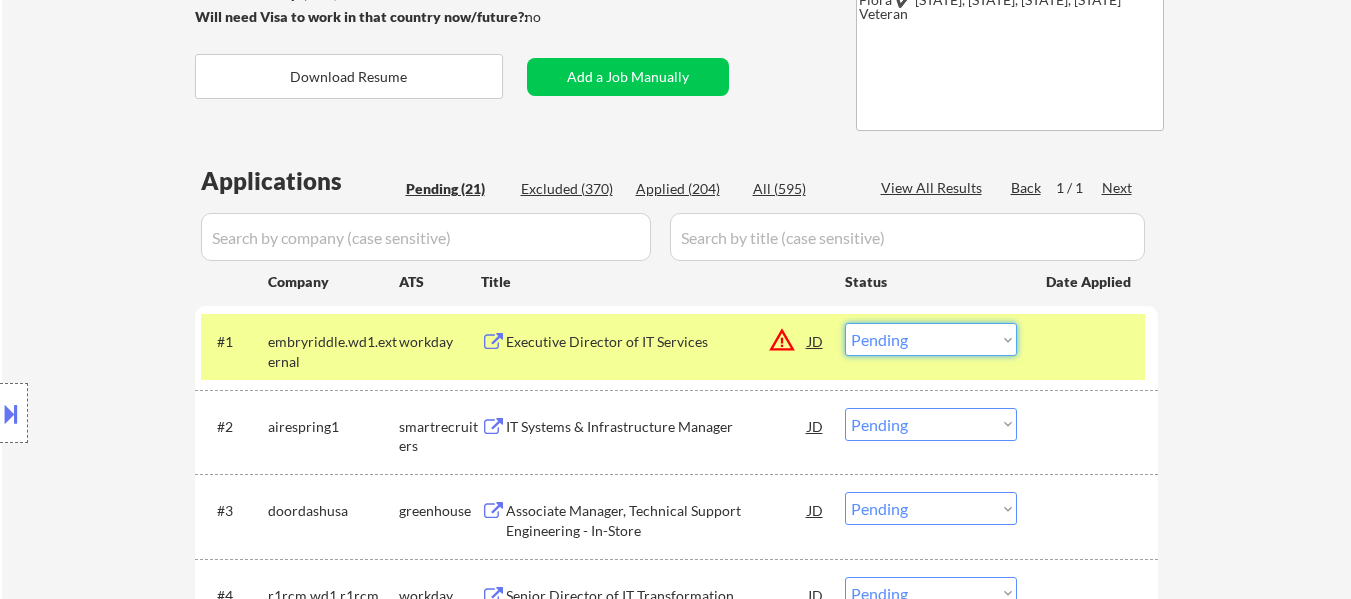click on "Choose an option... Pending Applied Excluded (Questions) Excluded (Expired) Excluded (Location) Excluded (Bad Match) Excluded (Blocklist) Excluded (Salary) Excluded (Other)" at bounding box center (931, 339) 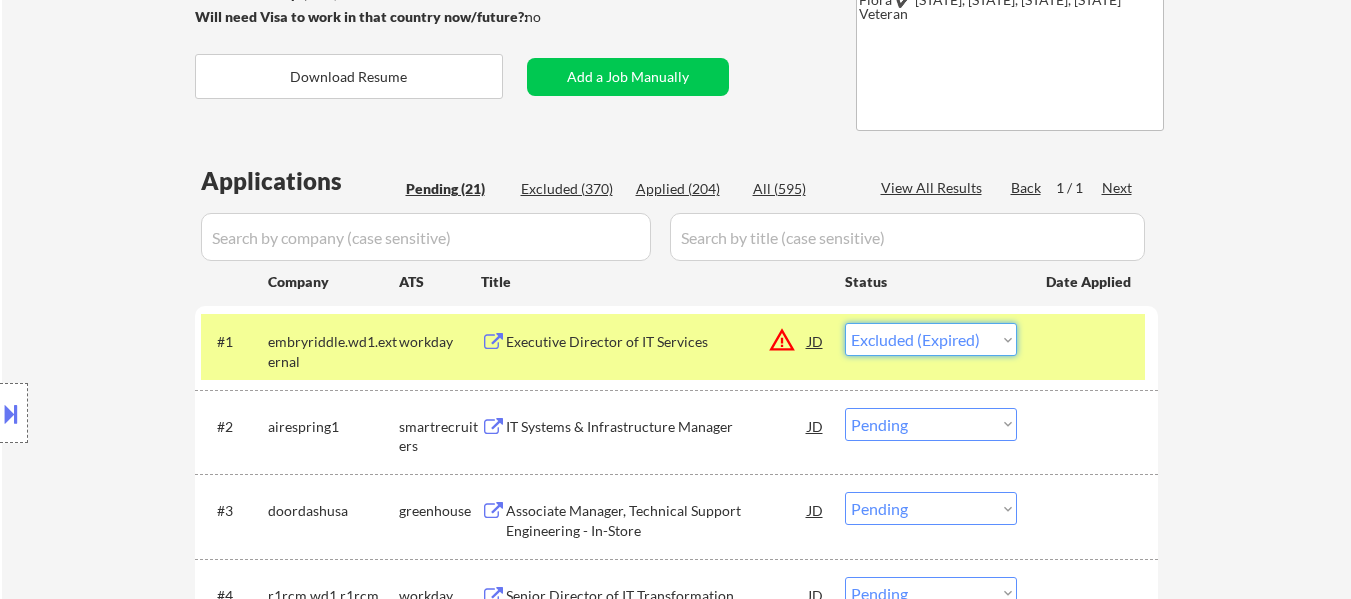 click on "Choose an option... Pending Applied Excluded (Questions) Excluded (Expired) Excluded (Location) Excluded (Bad Match) Excluded (Blocklist) Excluded (Salary) Excluded (Other)" at bounding box center [931, 339] 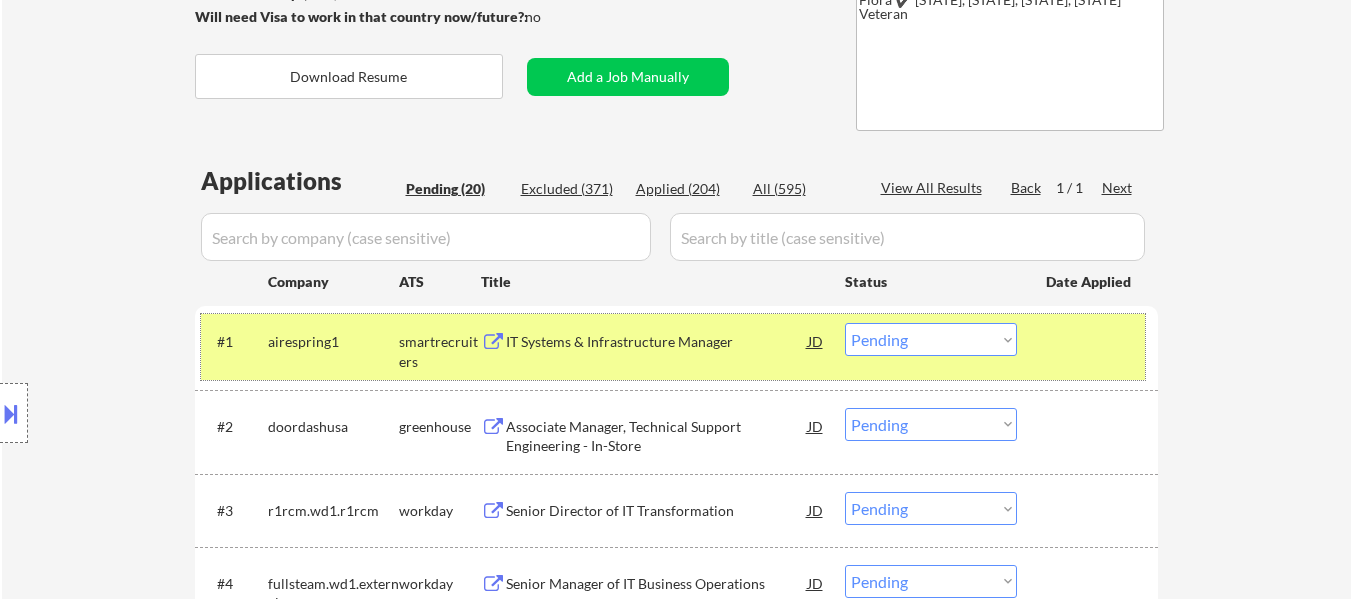 drag, startPoint x: 1088, startPoint y: 366, endPoint x: 1065, endPoint y: 385, distance: 29.832869 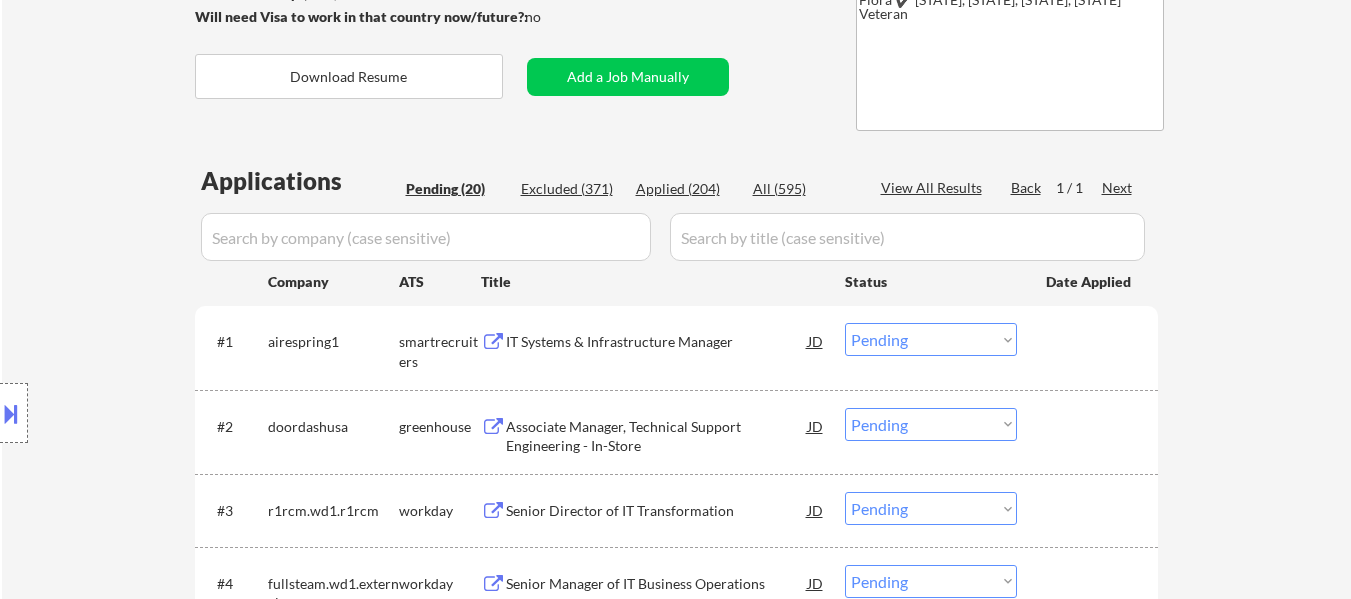 click on "IT Systems & Infrastructure Manager" at bounding box center [657, 342] 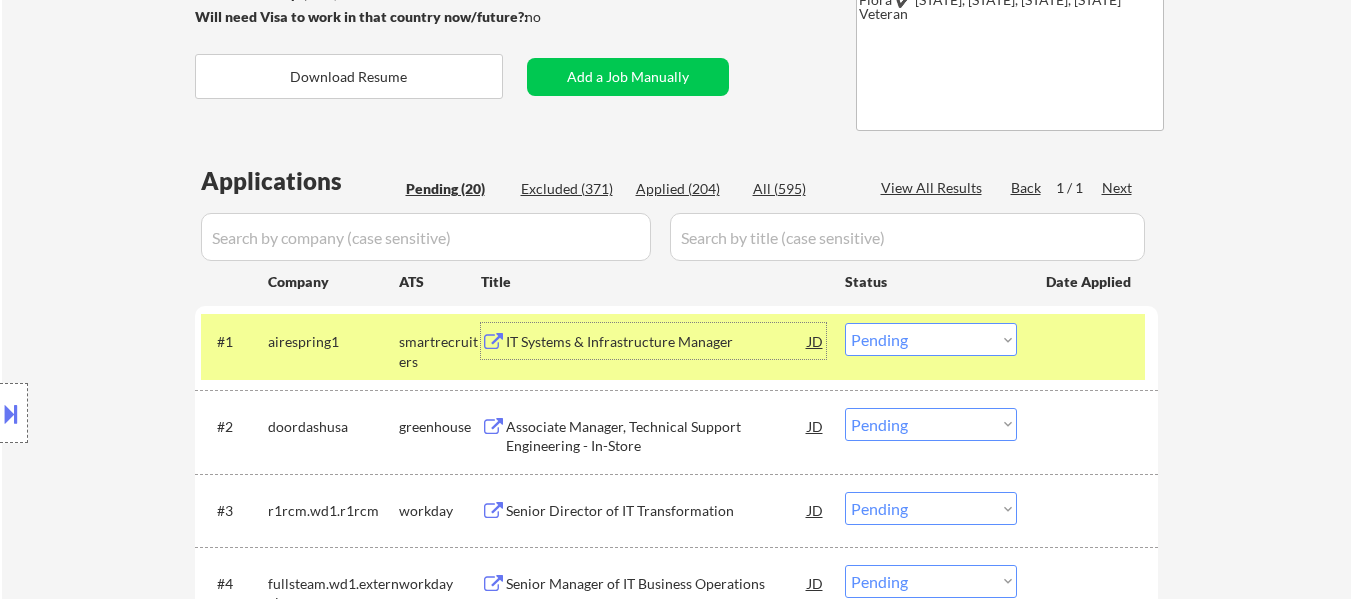 click on "Associate Manager, Technical Support Engineering - In-Store" at bounding box center (657, 436) 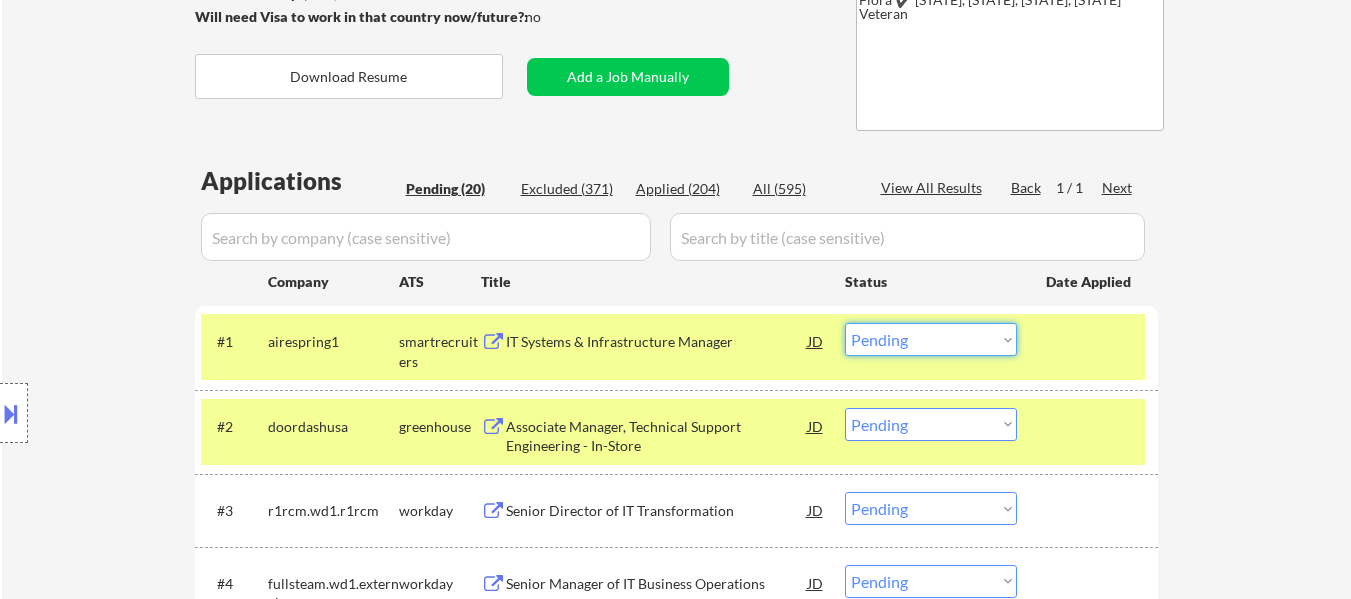 click on "Choose an option... Pending Applied Excluded (Questions) Excluded (Expired) Excluded (Location) Excluded (Bad Match) Excluded (Blocklist) Excluded (Salary) Excluded (Other)" at bounding box center (931, 339) 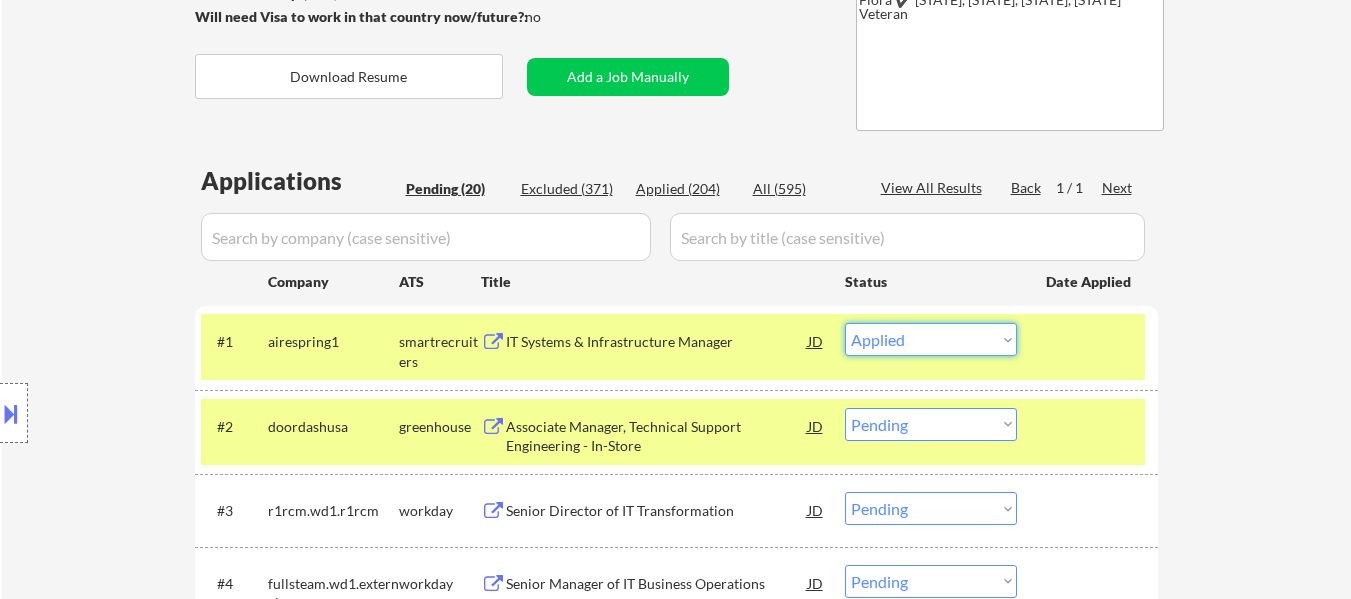 click on "Choose an option... Pending Applied Excluded (Questions) Excluded (Expired) Excluded (Location) Excluded (Bad Match) Excluded (Blocklist) Excluded (Salary) Excluded (Other)" at bounding box center (931, 339) 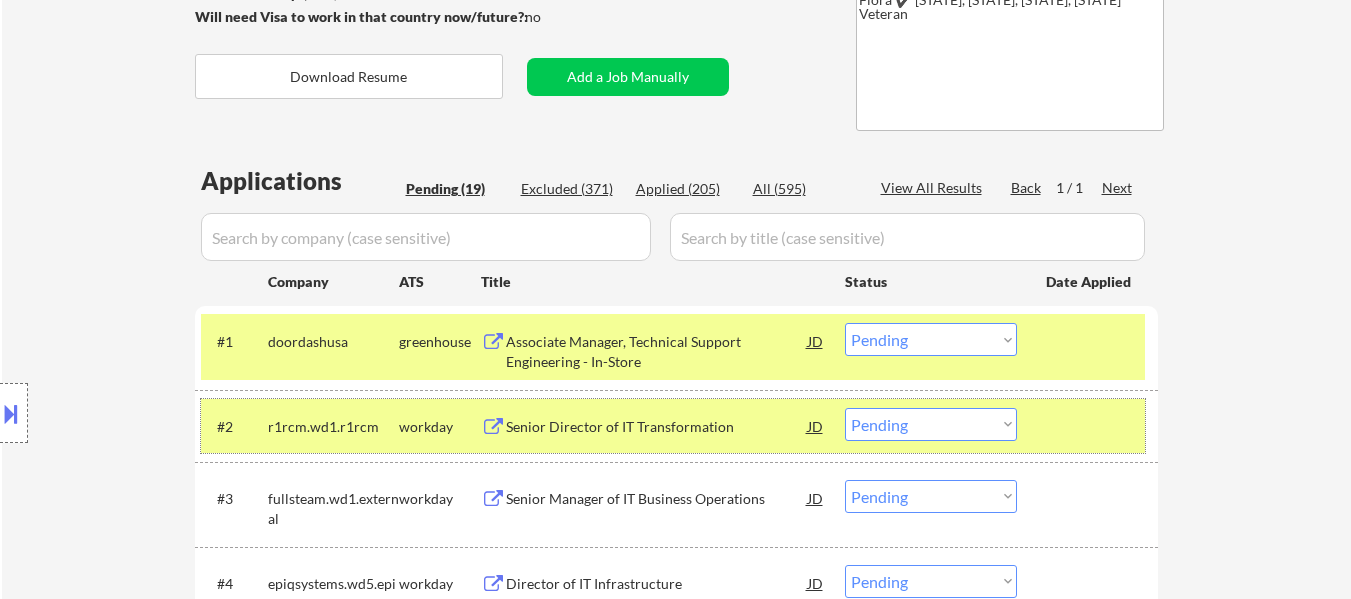 click at bounding box center (1090, 426) 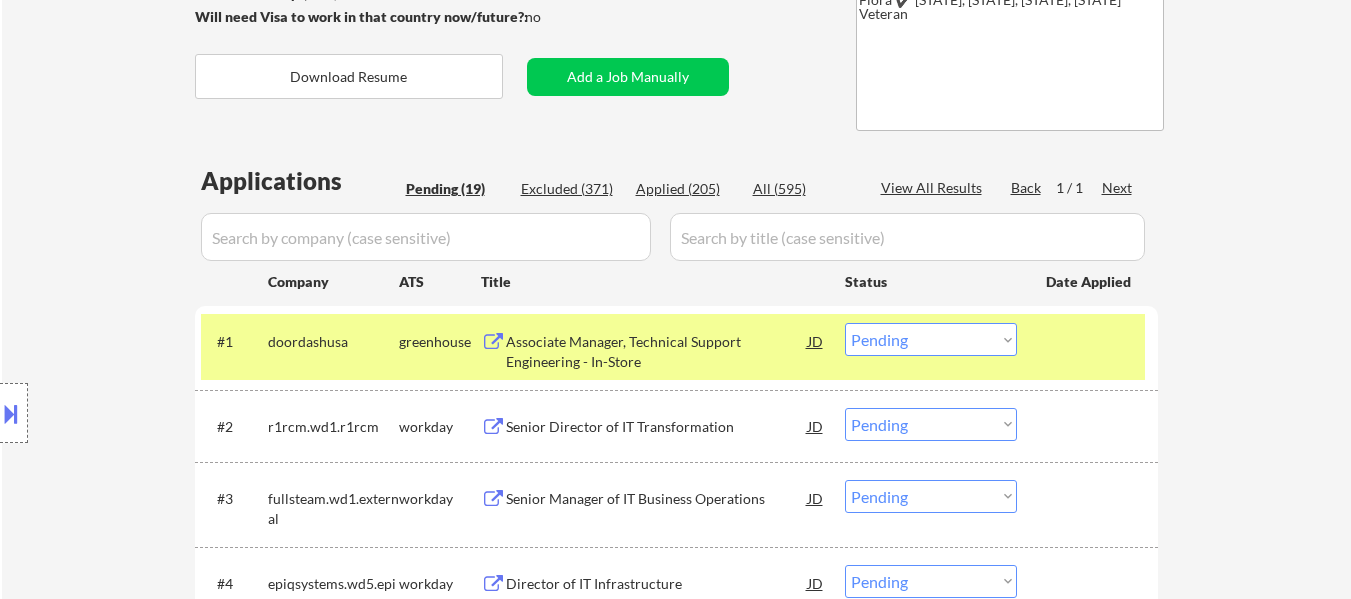 click at bounding box center (1090, 341) 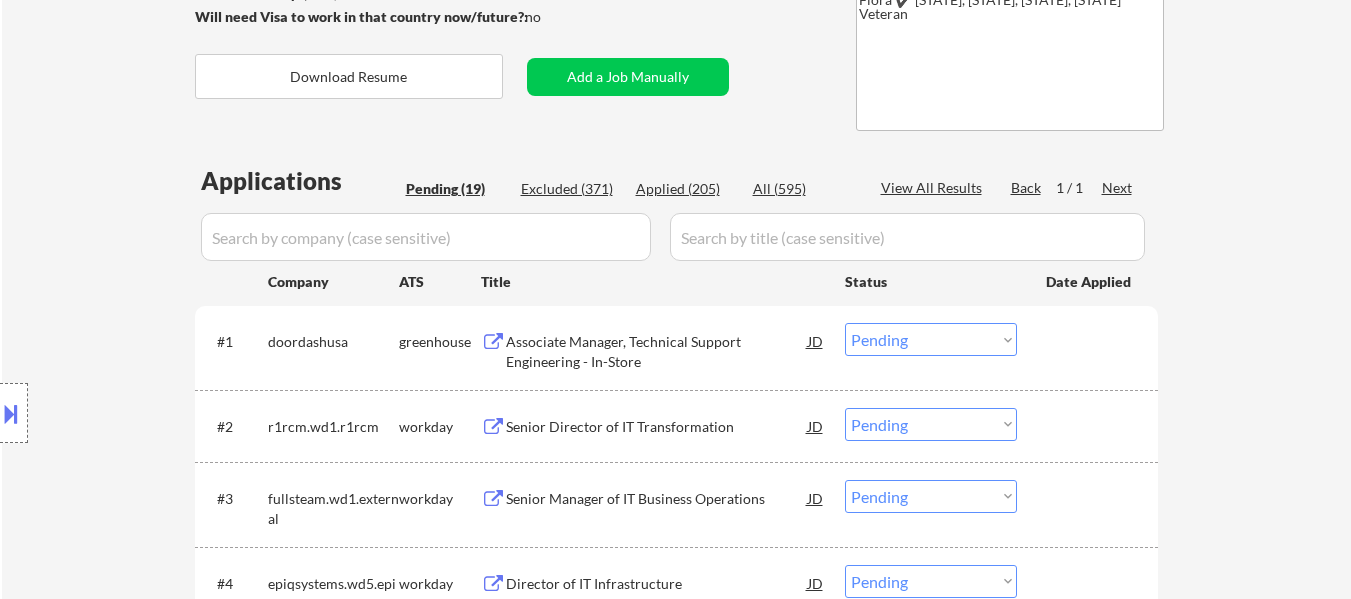 click at bounding box center [1090, 341] 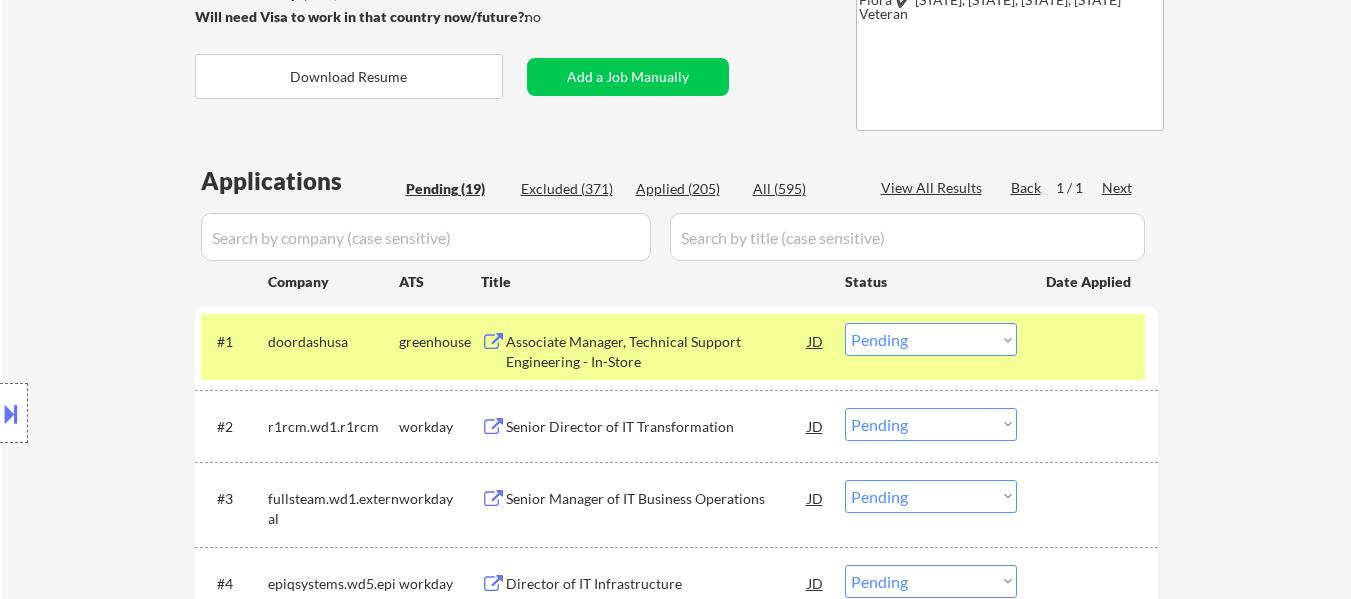 click on "Senior Director of IT Transformation" at bounding box center (657, 427) 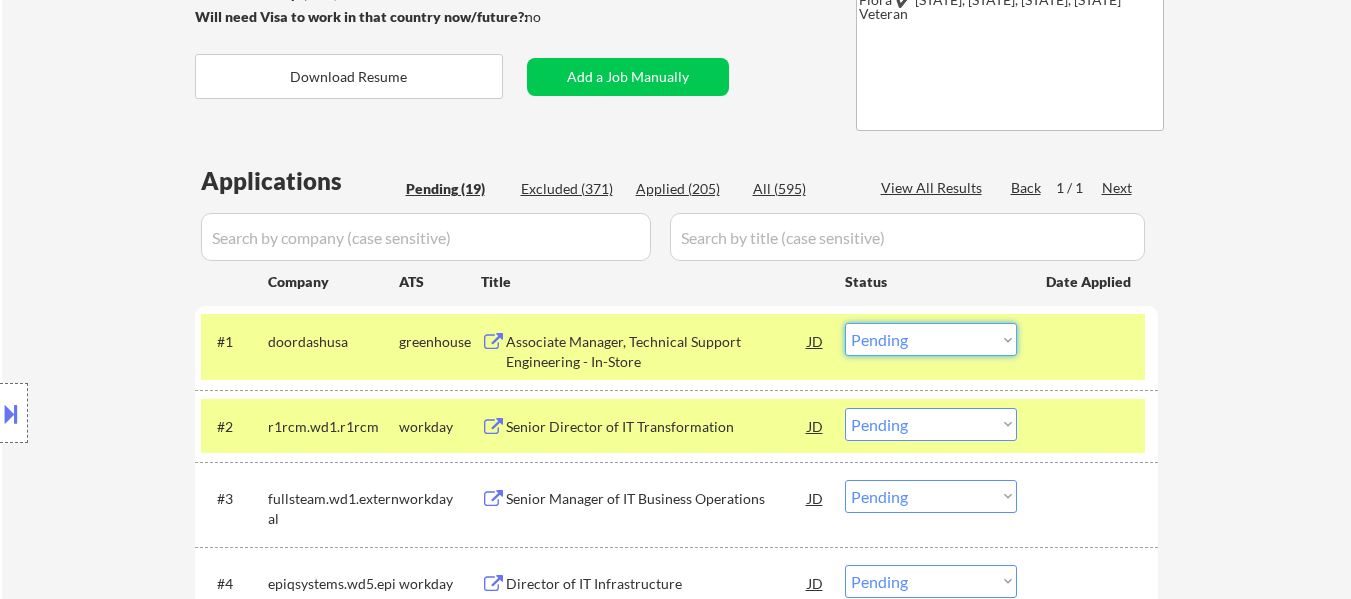 click on "Choose an option... Pending Applied Excluded (Questions) Excluded (Expired) Excluded (Location) Excluded (Bad Match) Excluded (Blocklist) Excluded (Salary) Excluded (Other)" at bounding box center [931, 339] 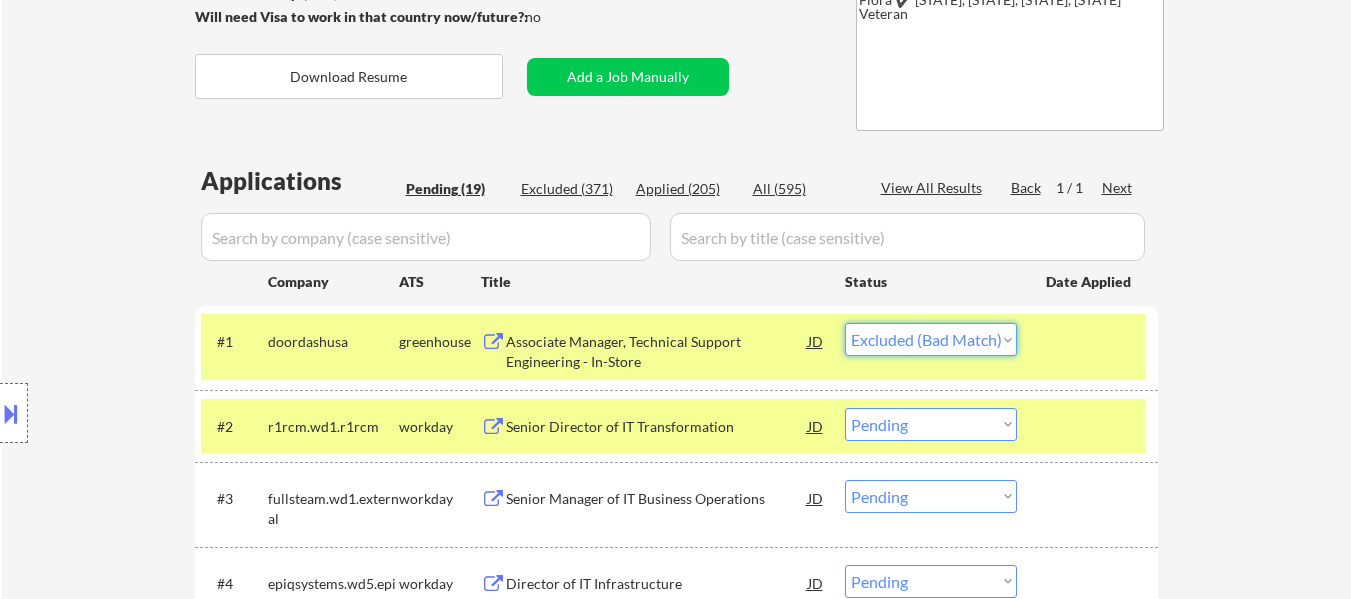 click on "Choose an option... Pending Applied Excluded (Questions) Excluded (Expired) Excluded (Location) Excluded (Bad Match) Excluded (Blocklist) Excluded (Salary) Excluded (Other)" at bounding box center [931, 339] 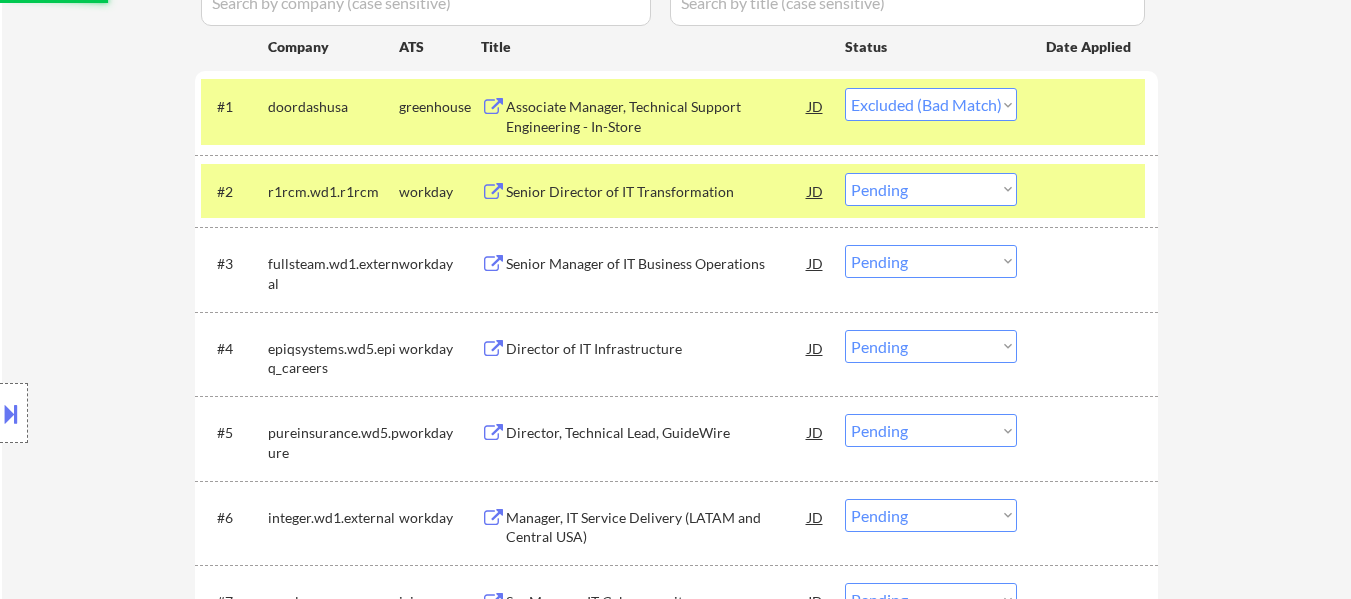 scroll, scrollTop: 636, scrollLeft: 0, axis: vertical 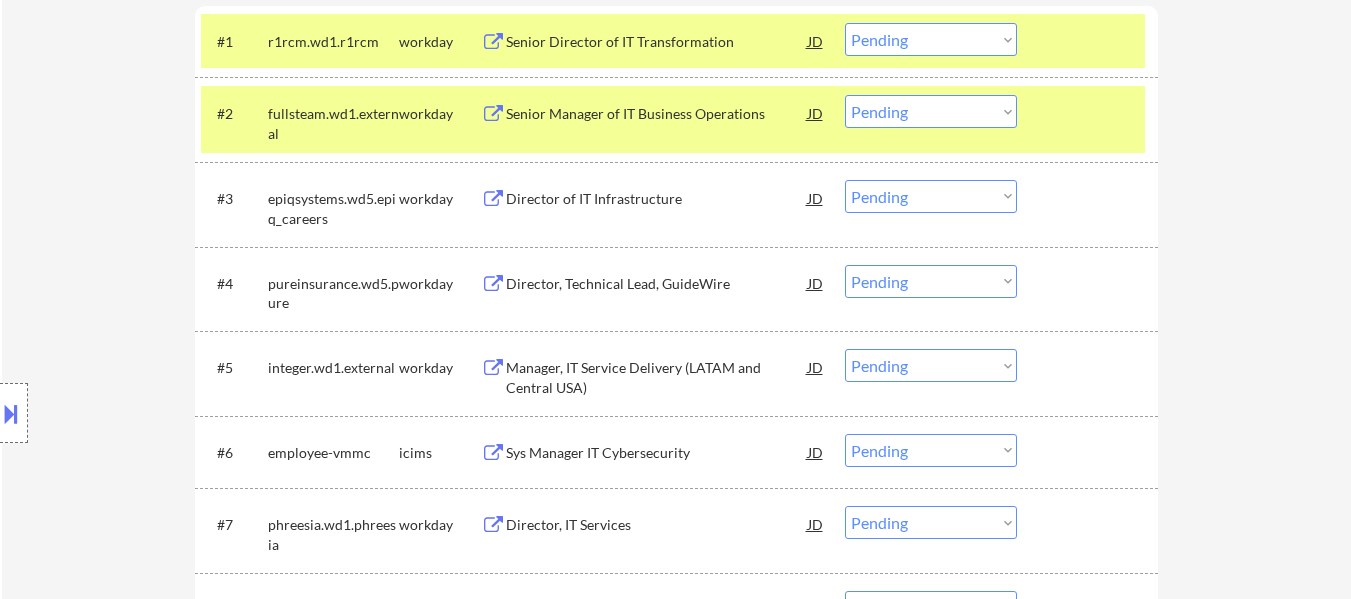 click at bounding box center [1090, 113] 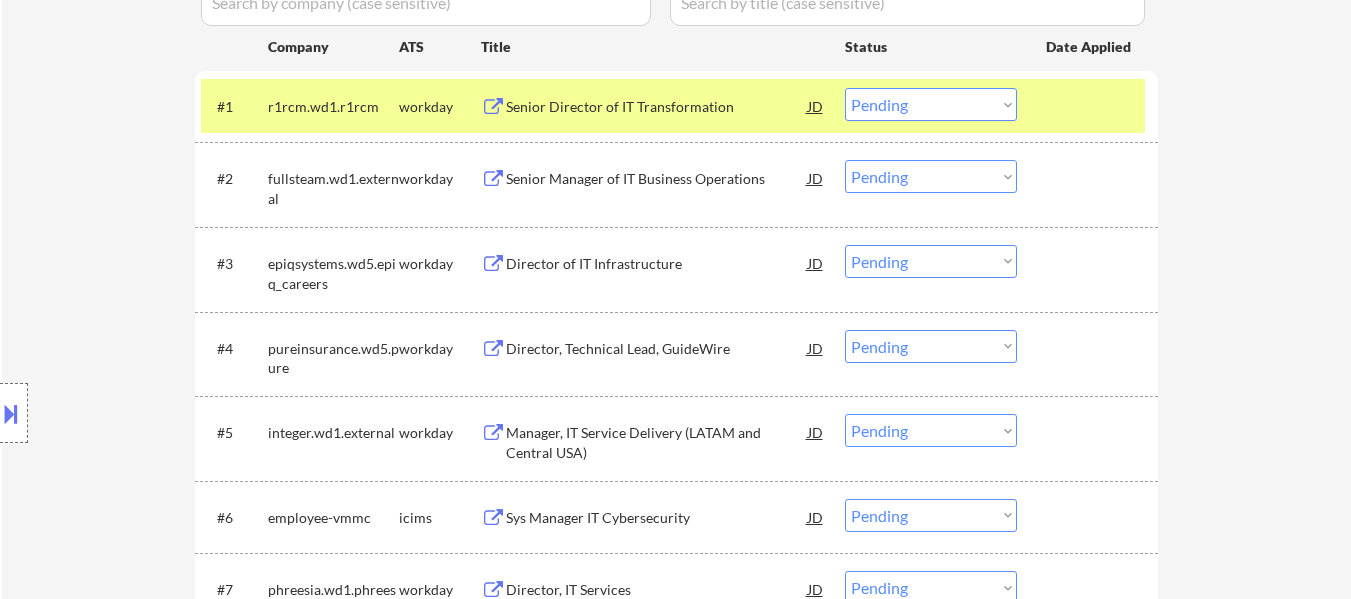 scroll, scrollTop: 536, scrollLeft: 0, axis: vertical 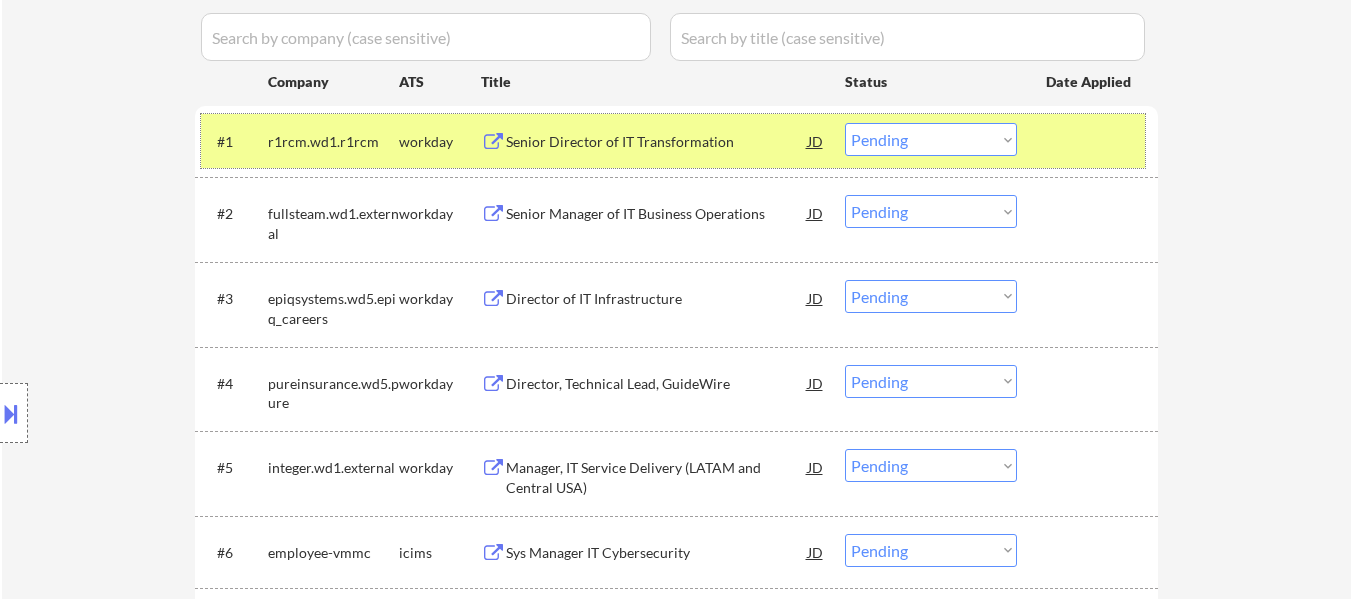 click at bounding box center [1090, 141] 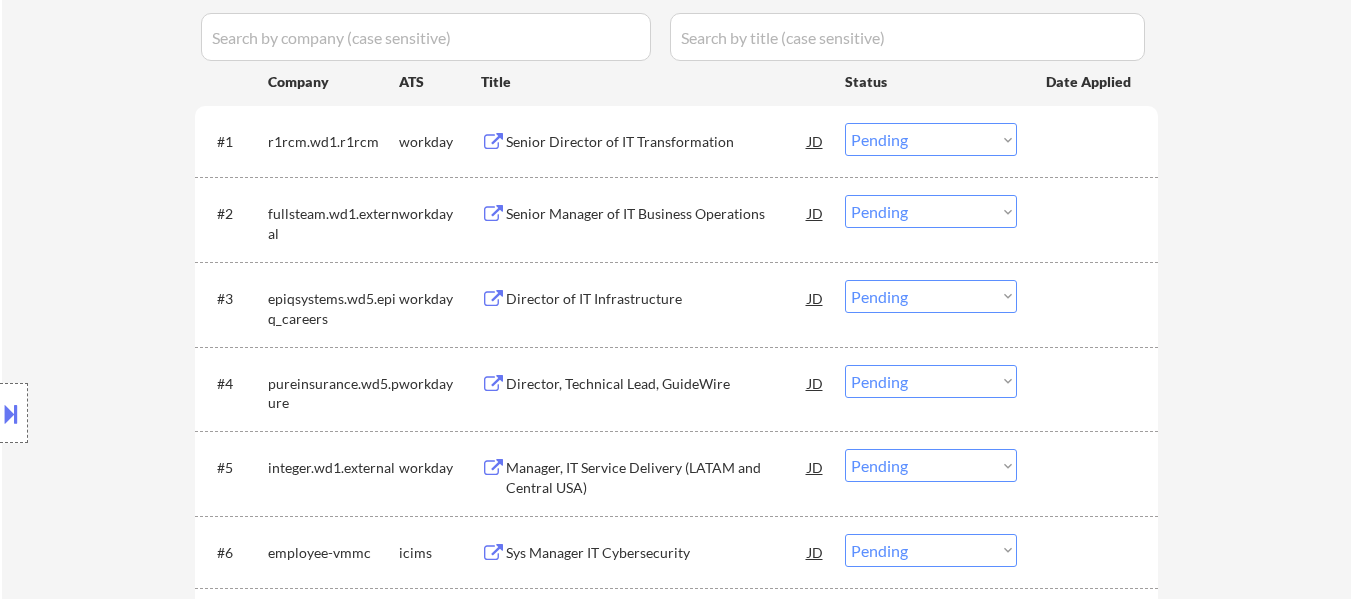 click on "Senior Director of IT Transformation" at bounding box center [657, 141] 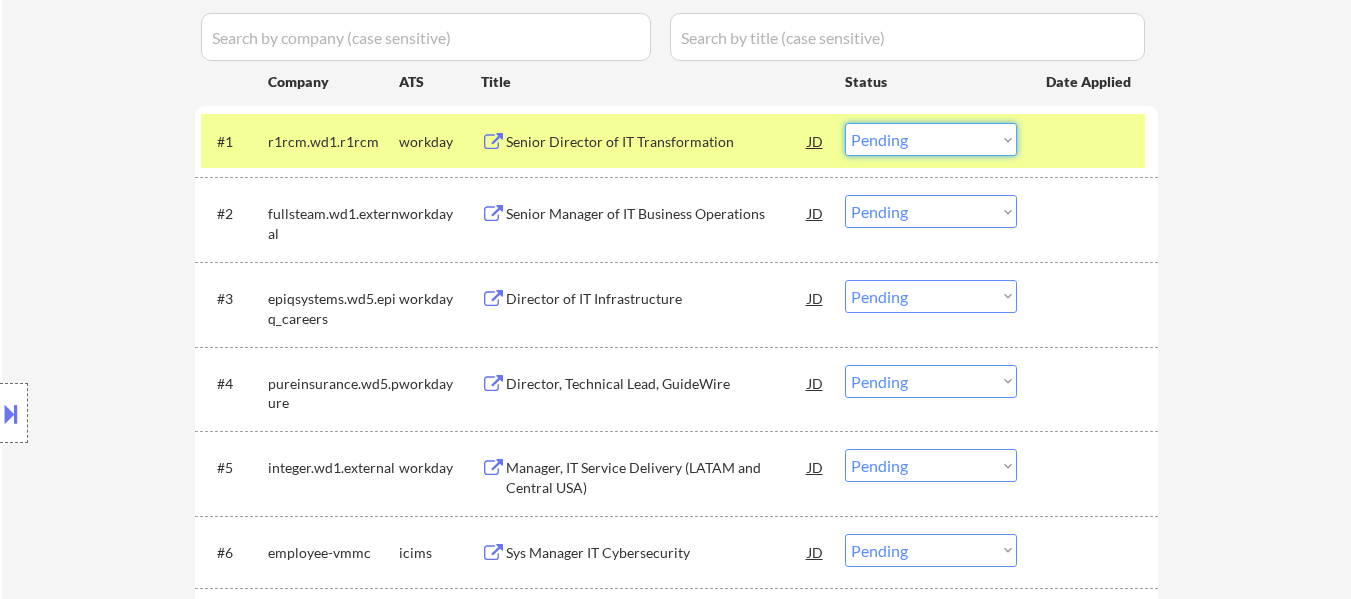 click on "Choose an option... Pending Applied Excluded (Questions) Excluded (Expired) Excluded (Location) Excluded (Bad Match) Excluded (Blocklist) Excluded (Salary) Excluded (Other)" at bounding box center (931, 139) 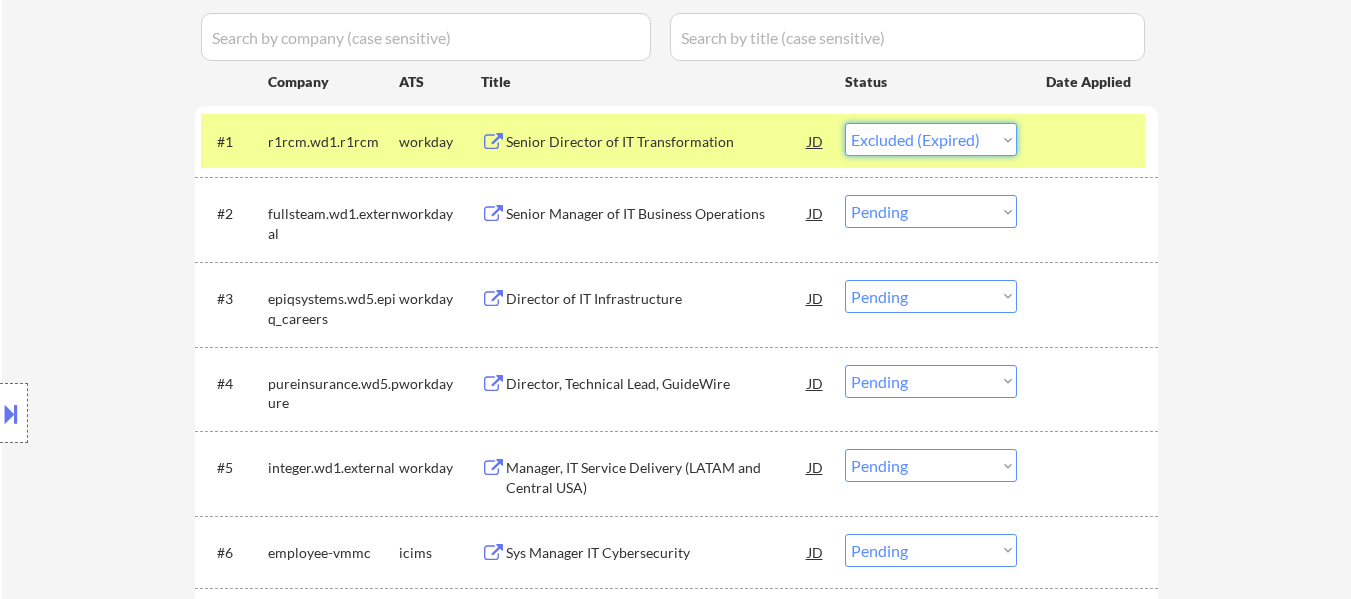 click on "Choose an option... Pending Applied Excluded (Questions) Excluded (Expired) Excluded (Location) Excluded (Bad Match) Excluded (Blocklist) Excluded (Salary) Excluded (Other)" at bounding box center [931, 139] 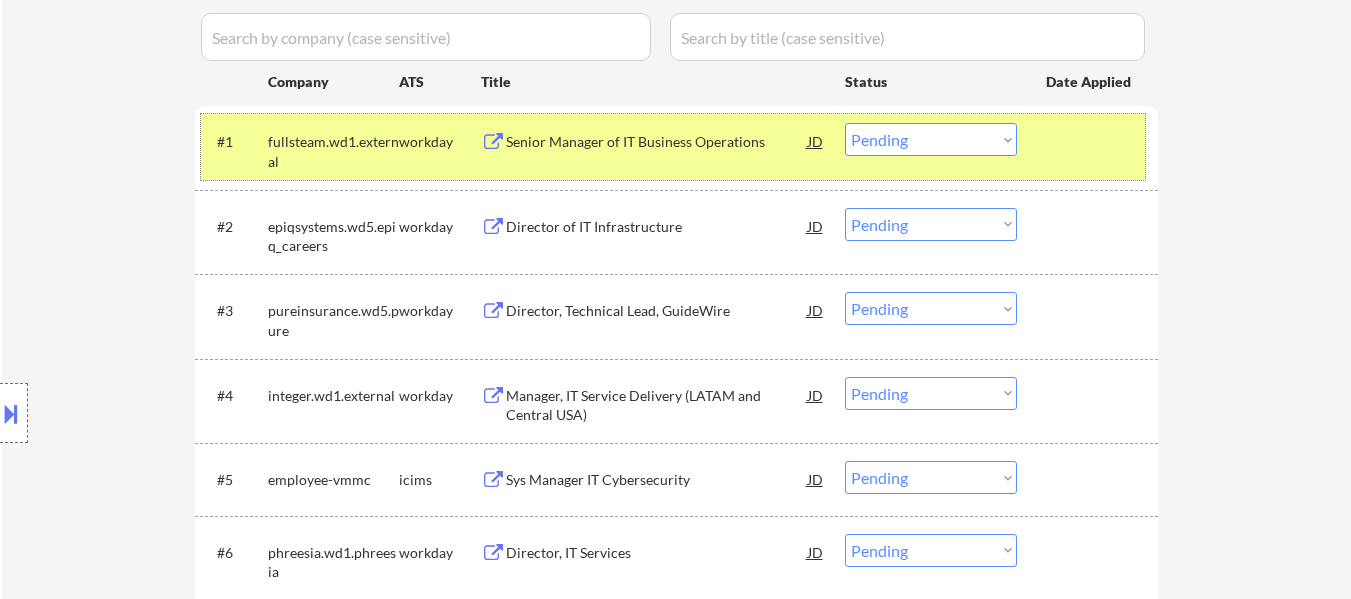 click at bounding box center [1090, 141] 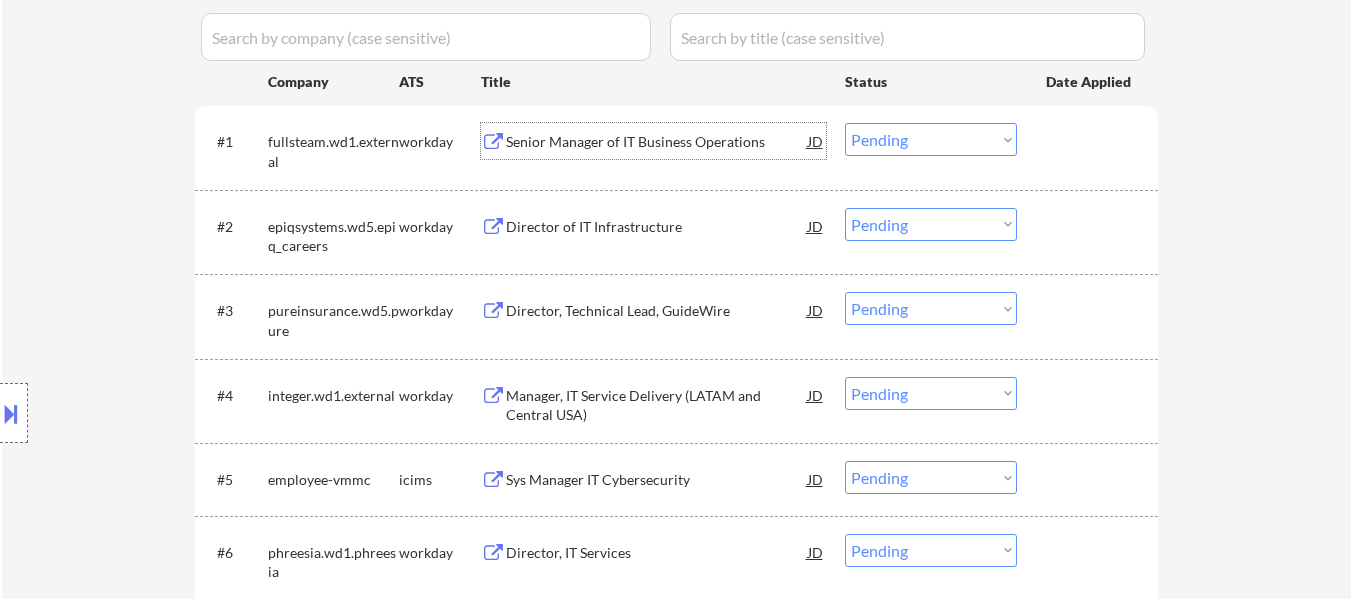 click on "Senior Manager of IT Business Operations" at bounding box center [657, 142] 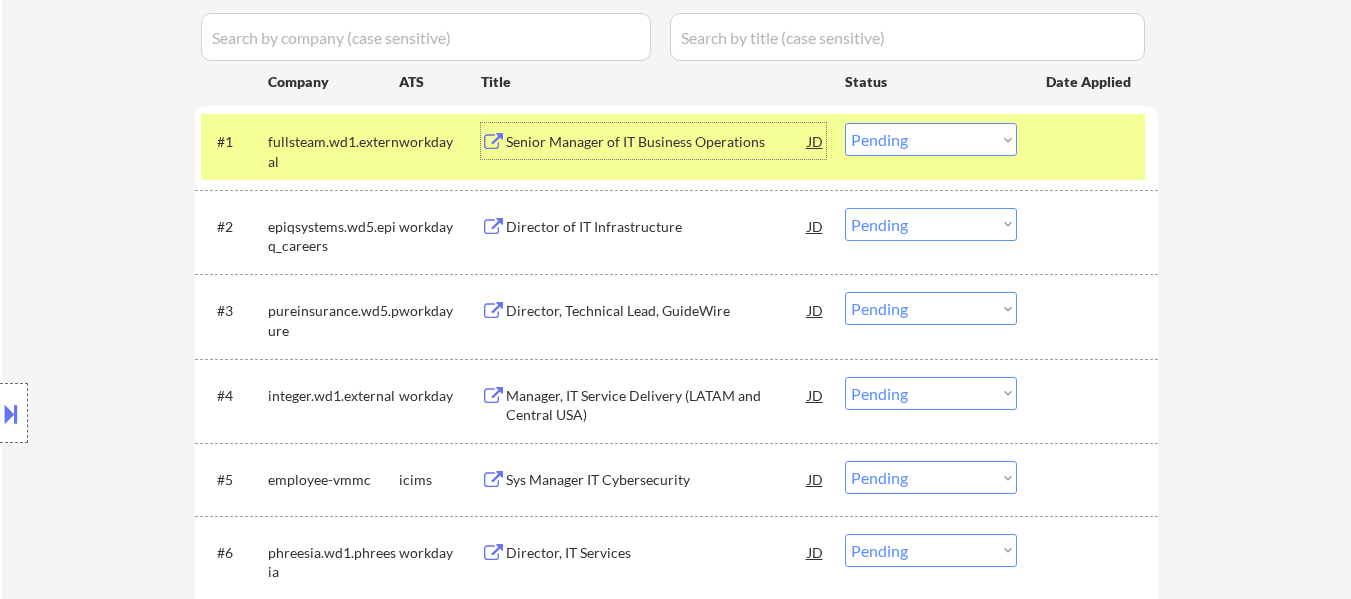 click on "Director of IT Infrastructure" at bounding box center (657, 227) 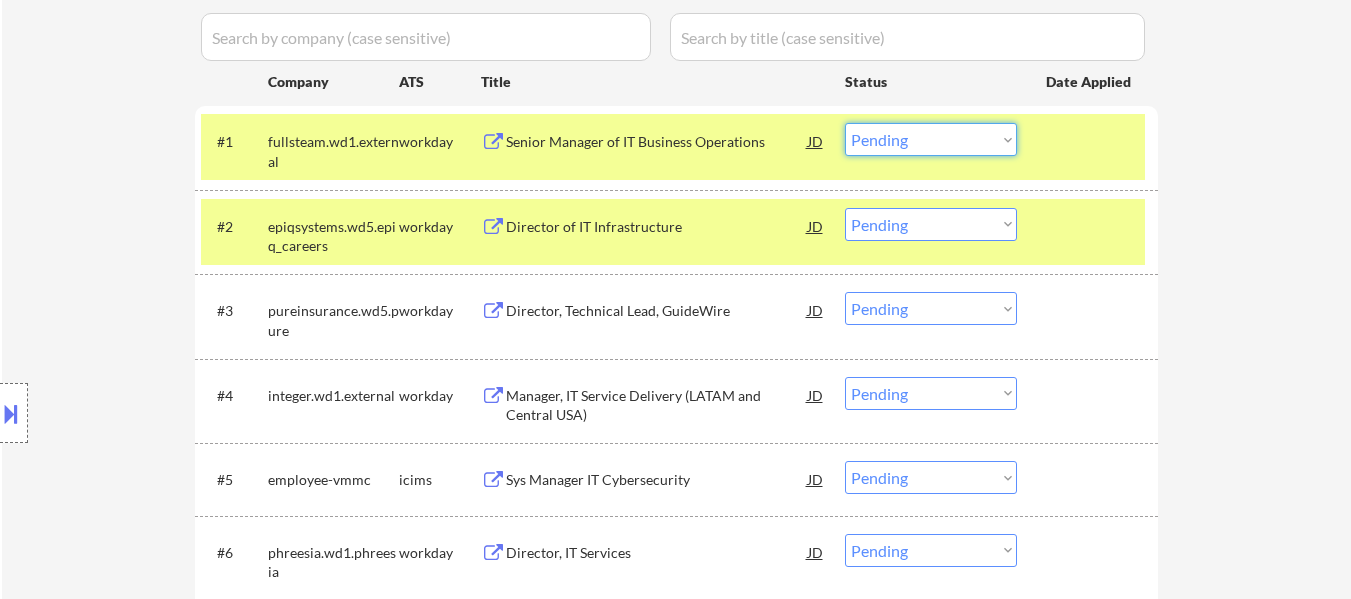 drag, startPoint x: 927, startPoint y: 137, endPoint x: 930, endPoint y: 151, distance: 14.3178215 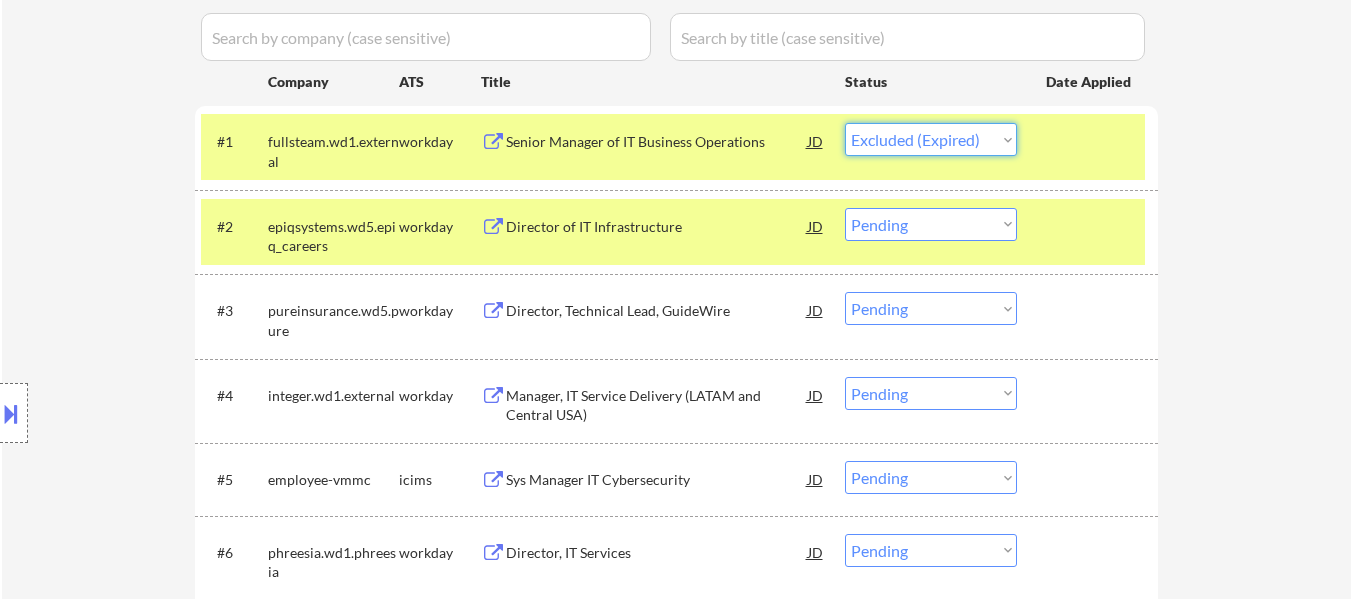 click on "Choose an option... Pending Applied Excluded (Questions) Excluded (Expired) Excluded (Location) Excluded (Bad Match) Excluded (Blocklist) Excluded (Salary) Excluded (Other)" at bounding box center [931, 139] 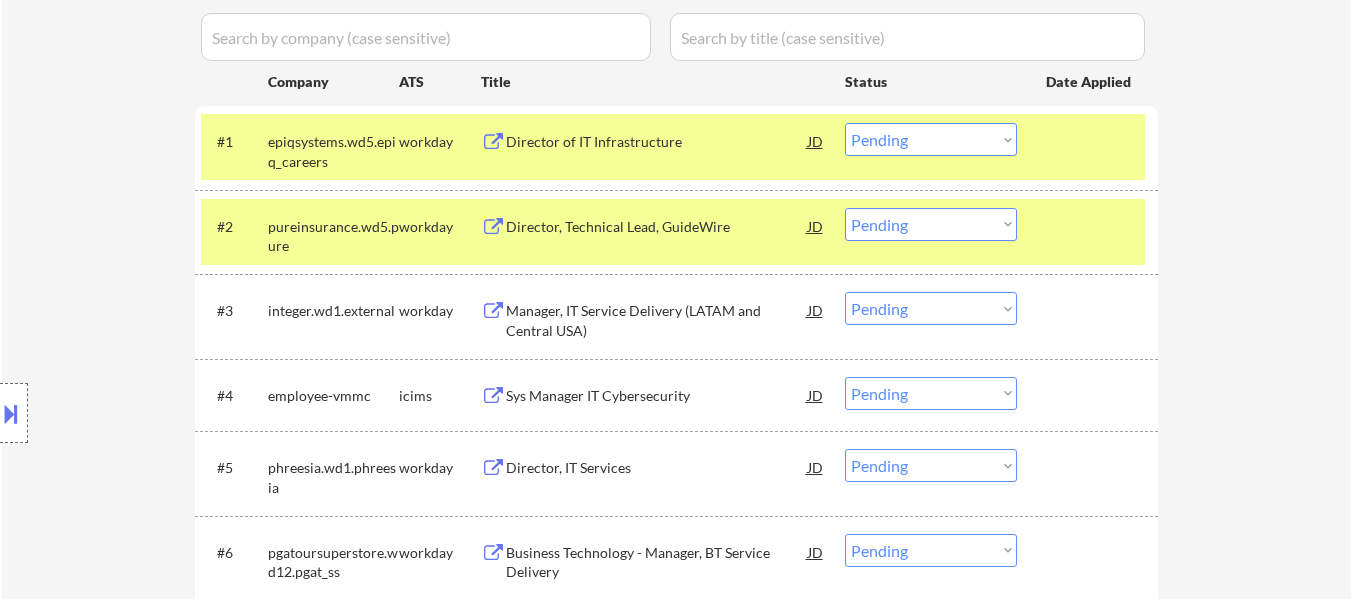 click on "Choose an option... Pending Applied Excluded (Questions) Excluded (Expired) Excluded (Location) Excluded (Bad Match) Excluded (Blocklist) Excluded (Salary) Excluded (Other)" at bounding box center [931, 139] 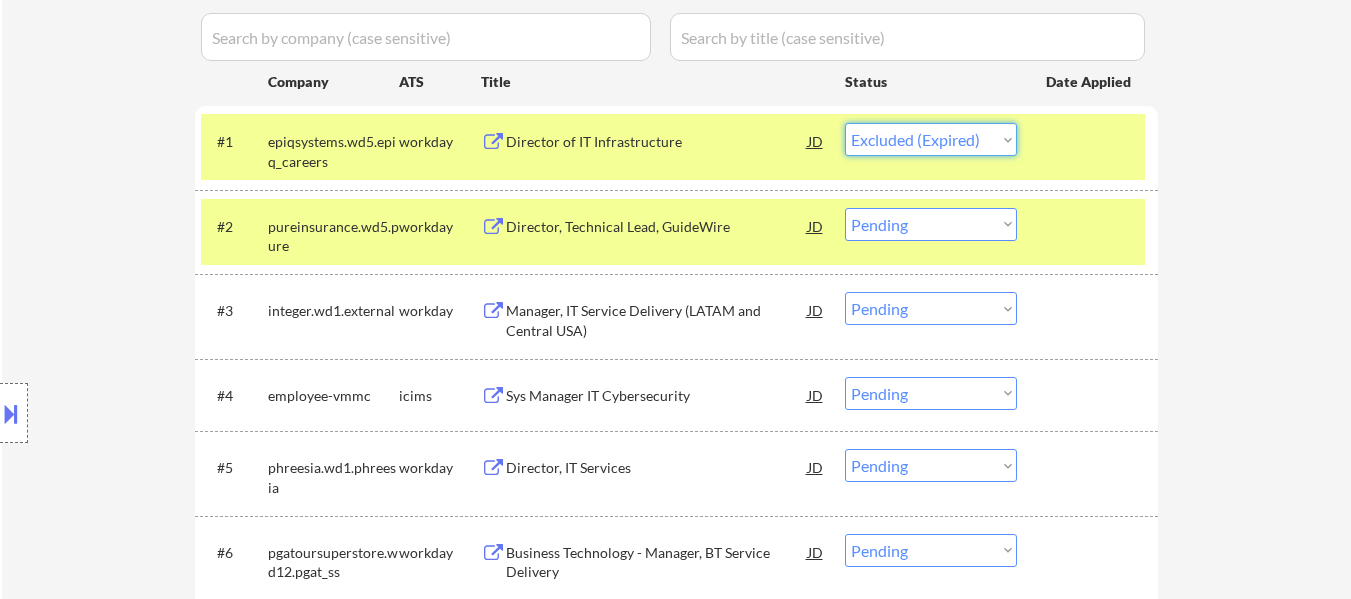 click on "Choose an option... Pending Applied Excluded (Questions) Excluded (Expired) Excluded (Location) Excluded (Bad Match) Excluded (Blocklist) Excluded (Salary) Excluded (Other)" at bounding box center [931, 139] 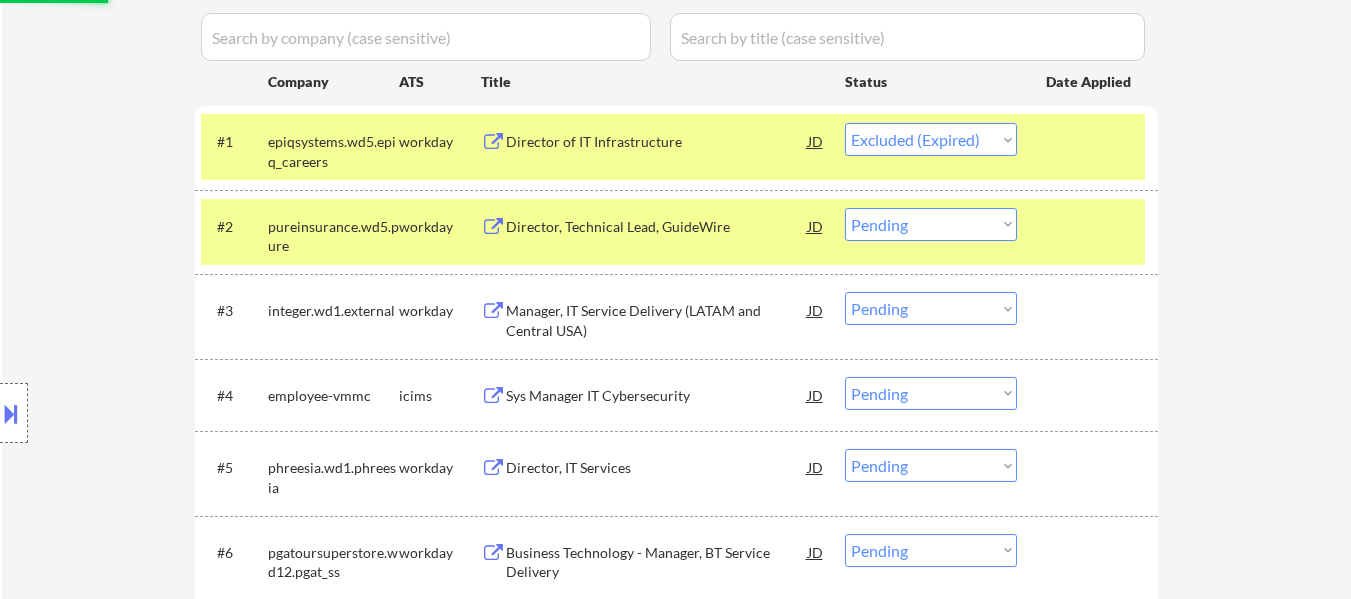 click on "Director, Technical Lead, GuideWire" at bounding box center [657, 227] 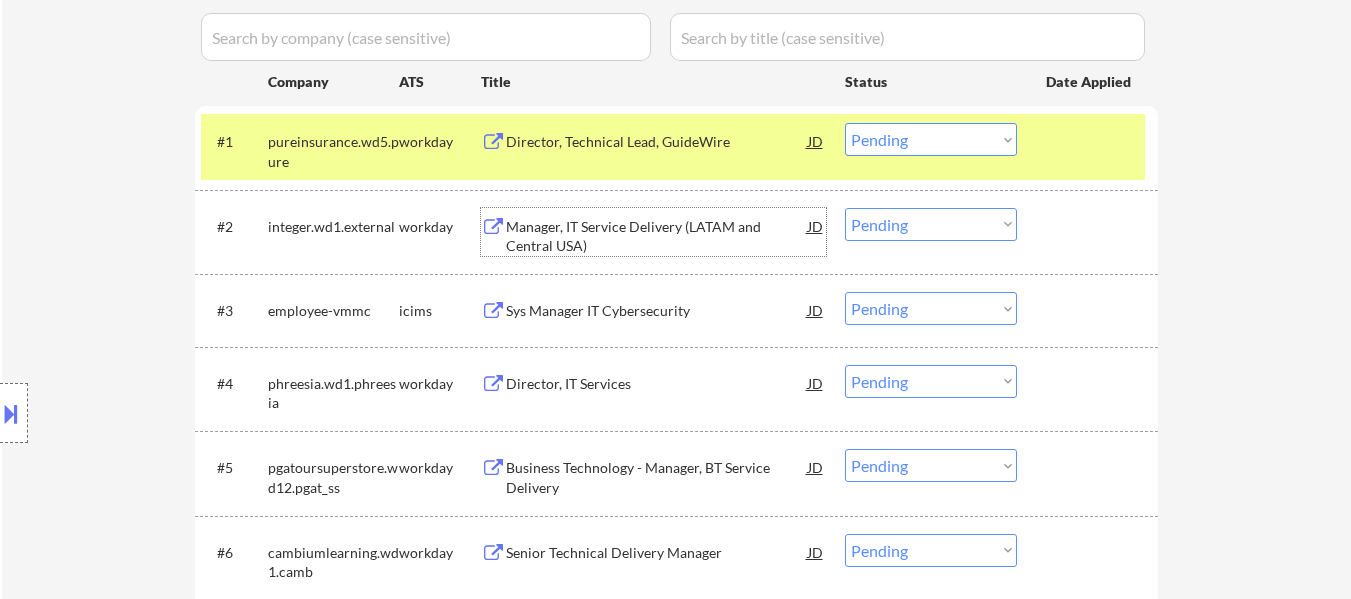 click on "Manager, IT Service Delivery (LATAM and Central USA)" at bounding box center (657, 236) 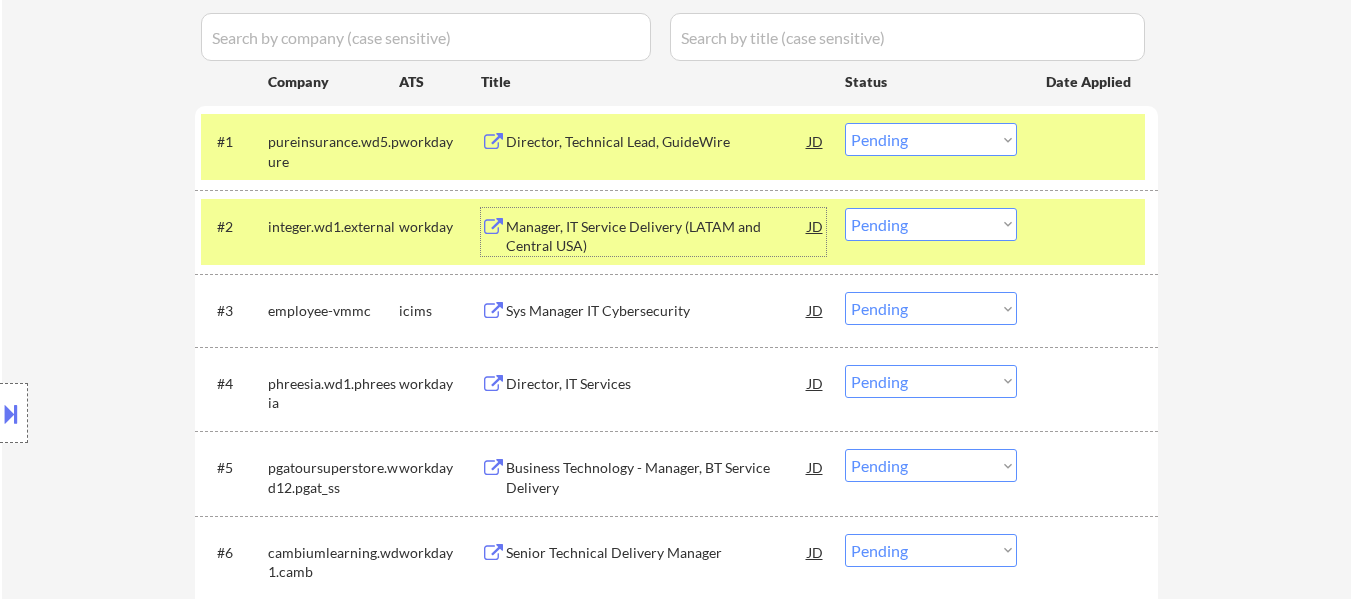 click on "Choose an option... Pending Applied Excluded (Questions) Excluded (Expired) Excluded (Location) Excluded (Bad Match) Excluded (Blocklist) Excluded (Salary) Excluded (Other)" at bounding box center [931, 139] 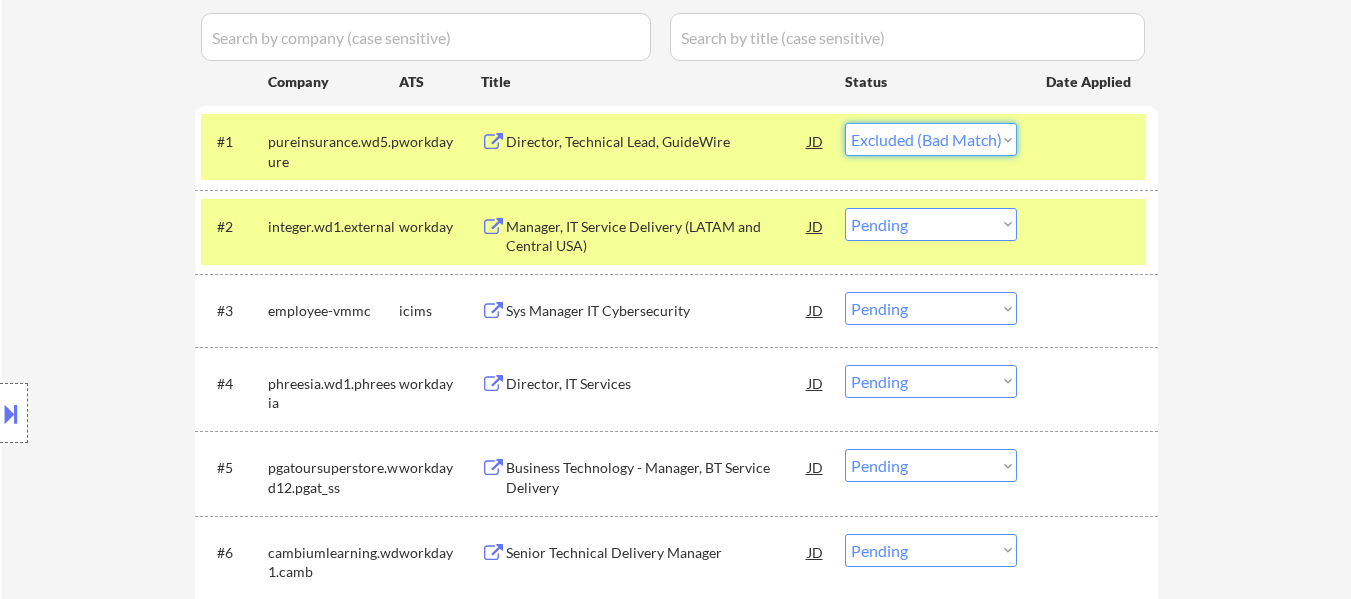 click on "Choose an option... Pending Applied Excluded (Questions) Excluded (Expired) Excluded (Location) Excluded (Bad Match) Excluded (Blocklist) Excluded (Salary) Excluded (Other)" at bounding box center [931, 139] 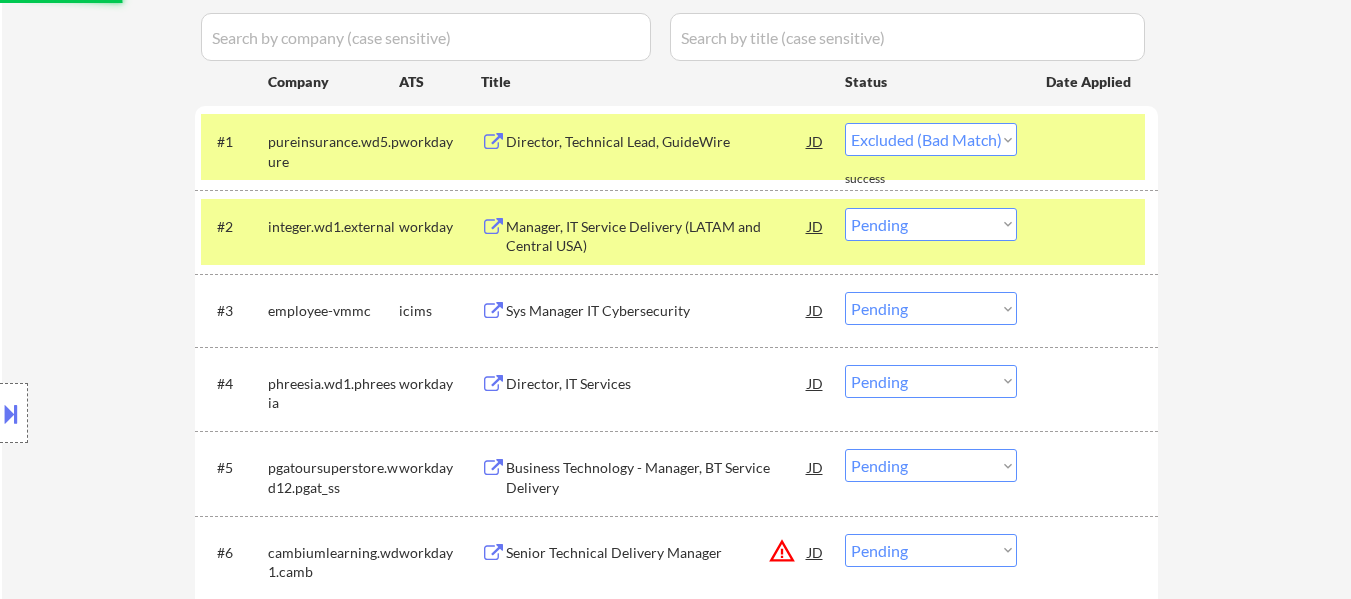 select on ""pending"" 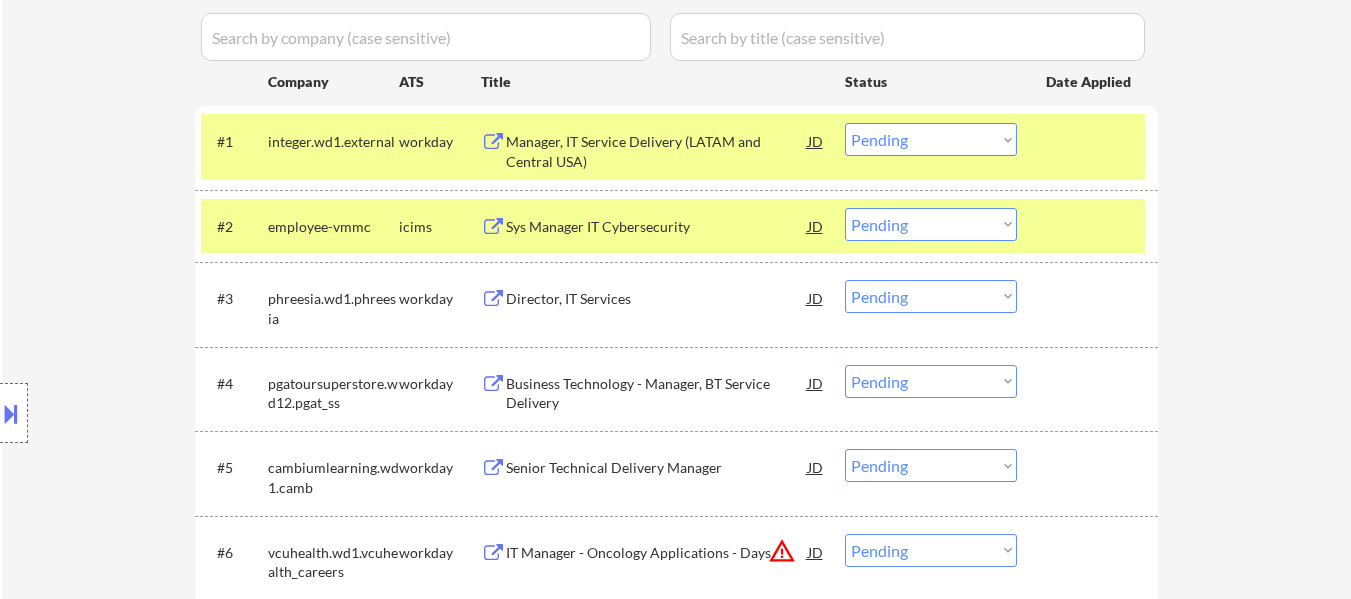 click at bounding box center [1090, 226] 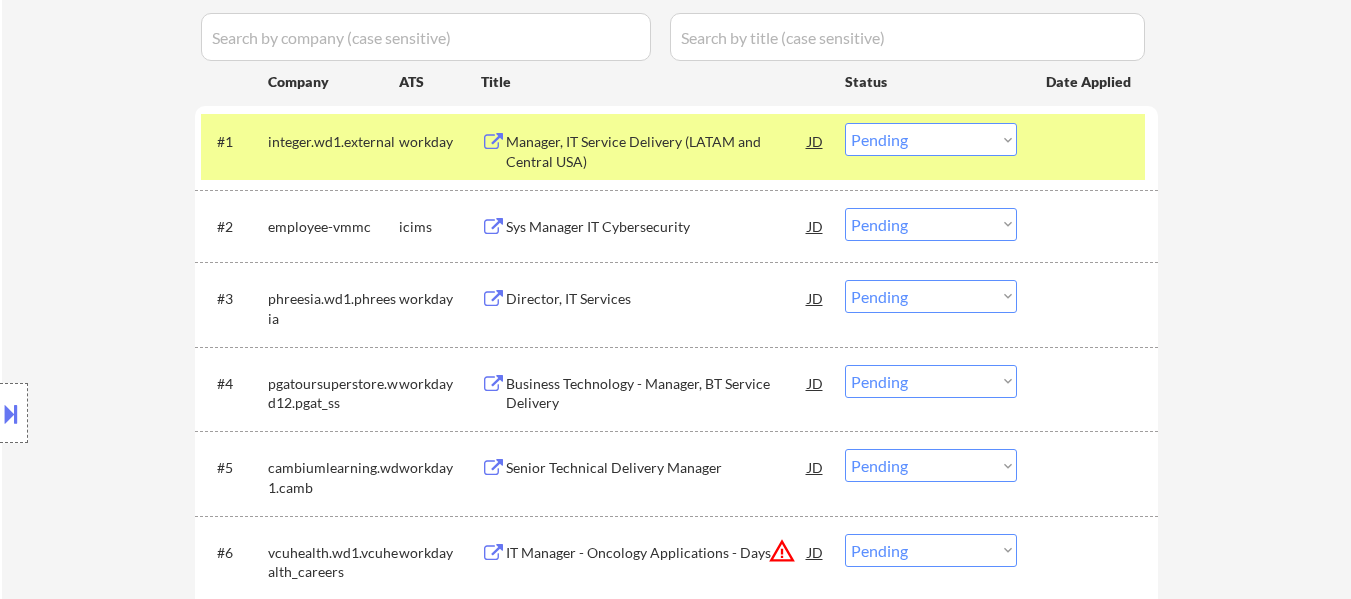 click on "Sys Manager IT Cybersecurity" at bounding box center (657, 227) 